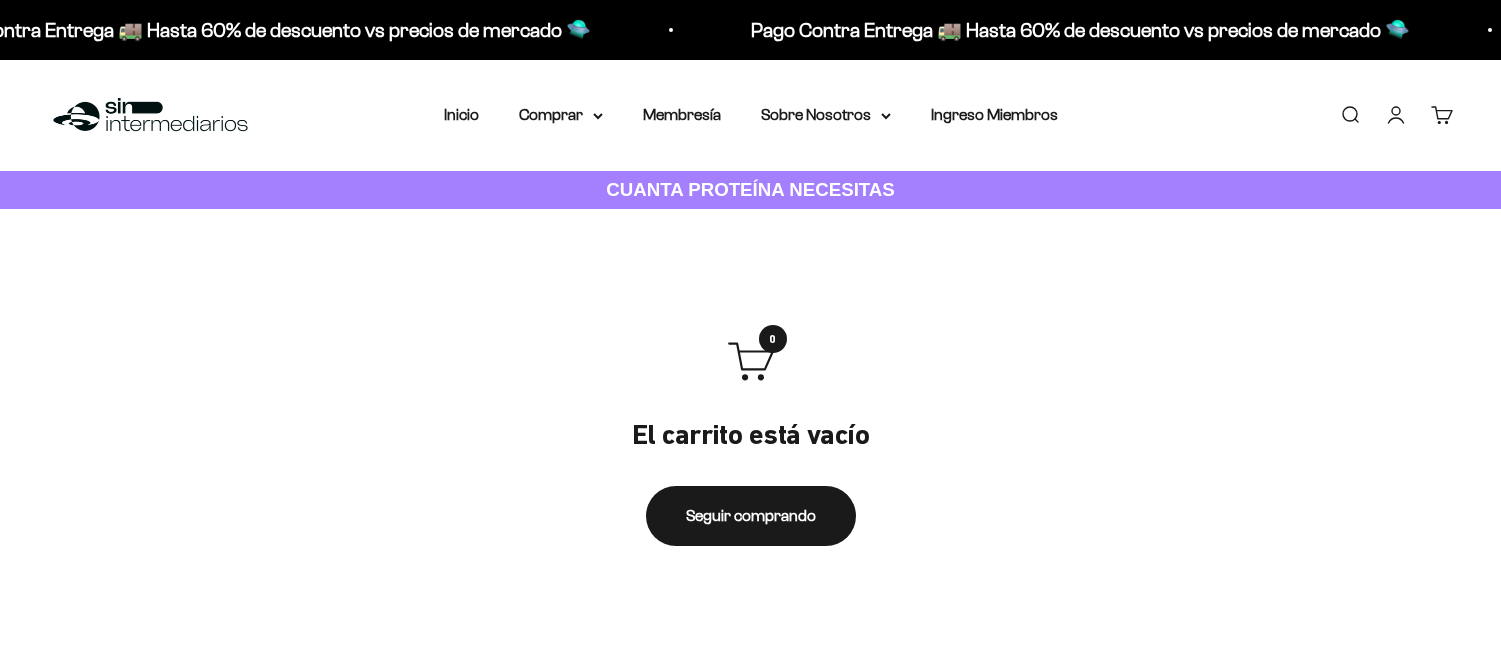 scroll, scrollTop: 0, scrollLeft: 0, axis: both 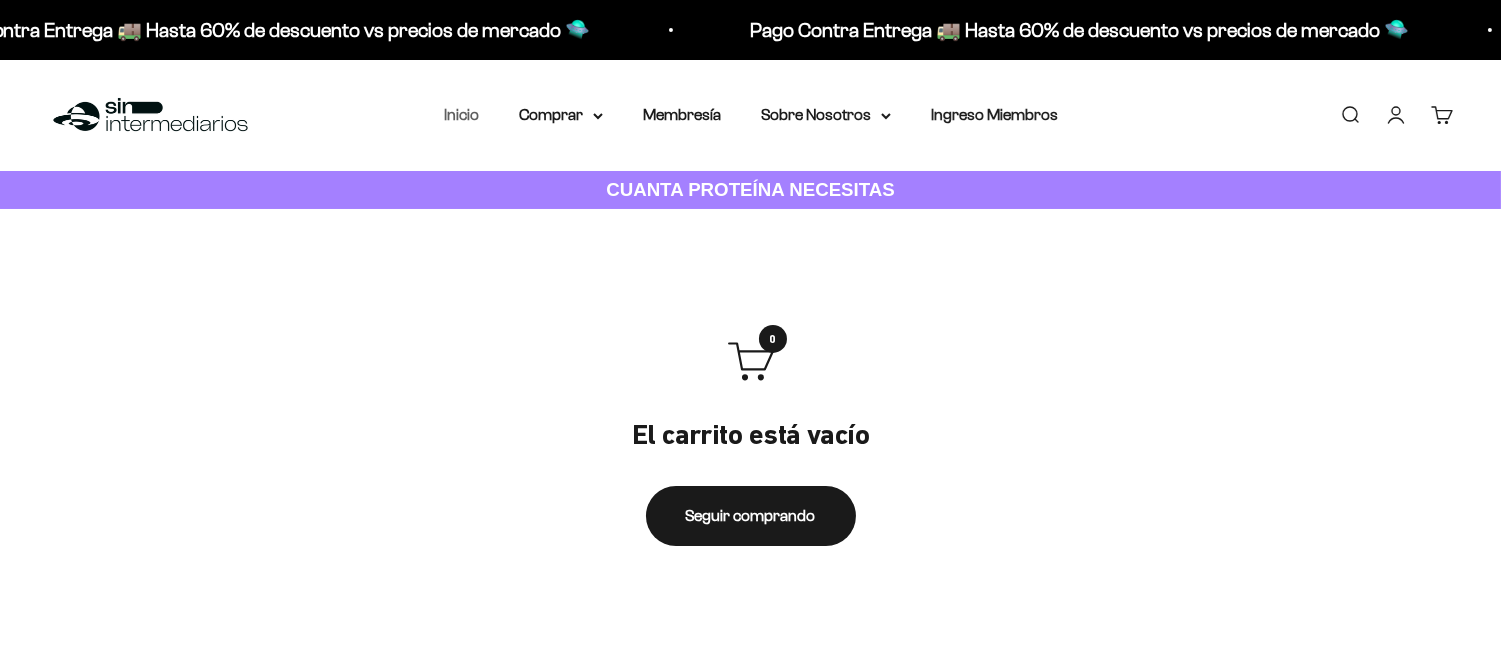 click on "Inicio" at bounding box center [461, 114] 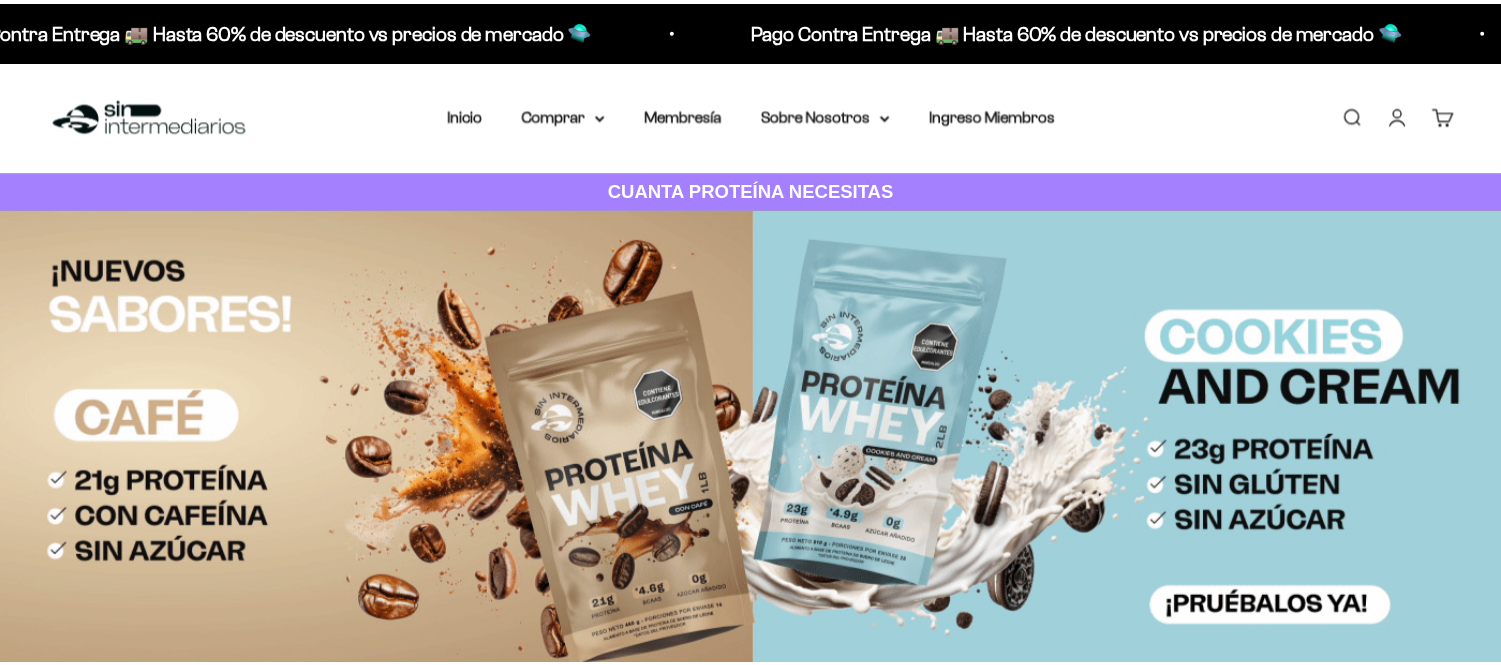 scroll, scrollTop: 0, scrollLeft: 0, axis: both 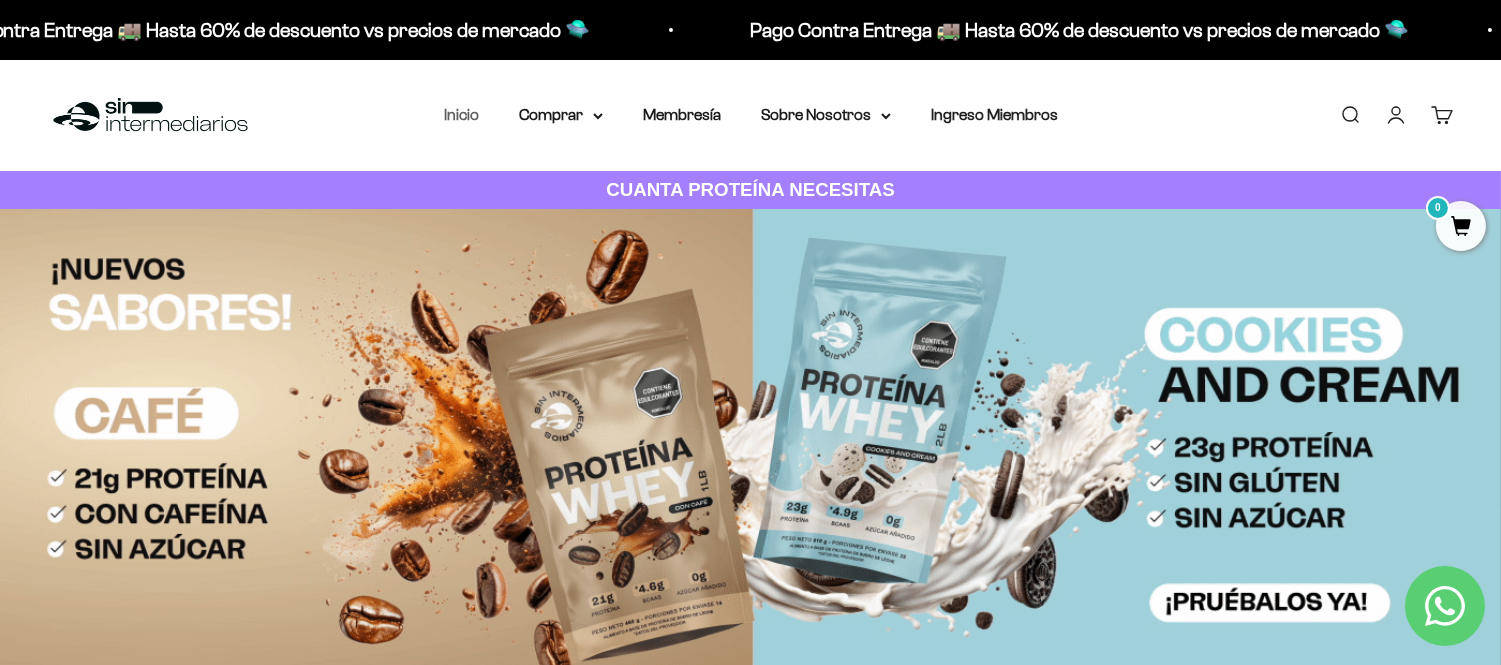 click on "Inicio" at bounding box center (461, 114) 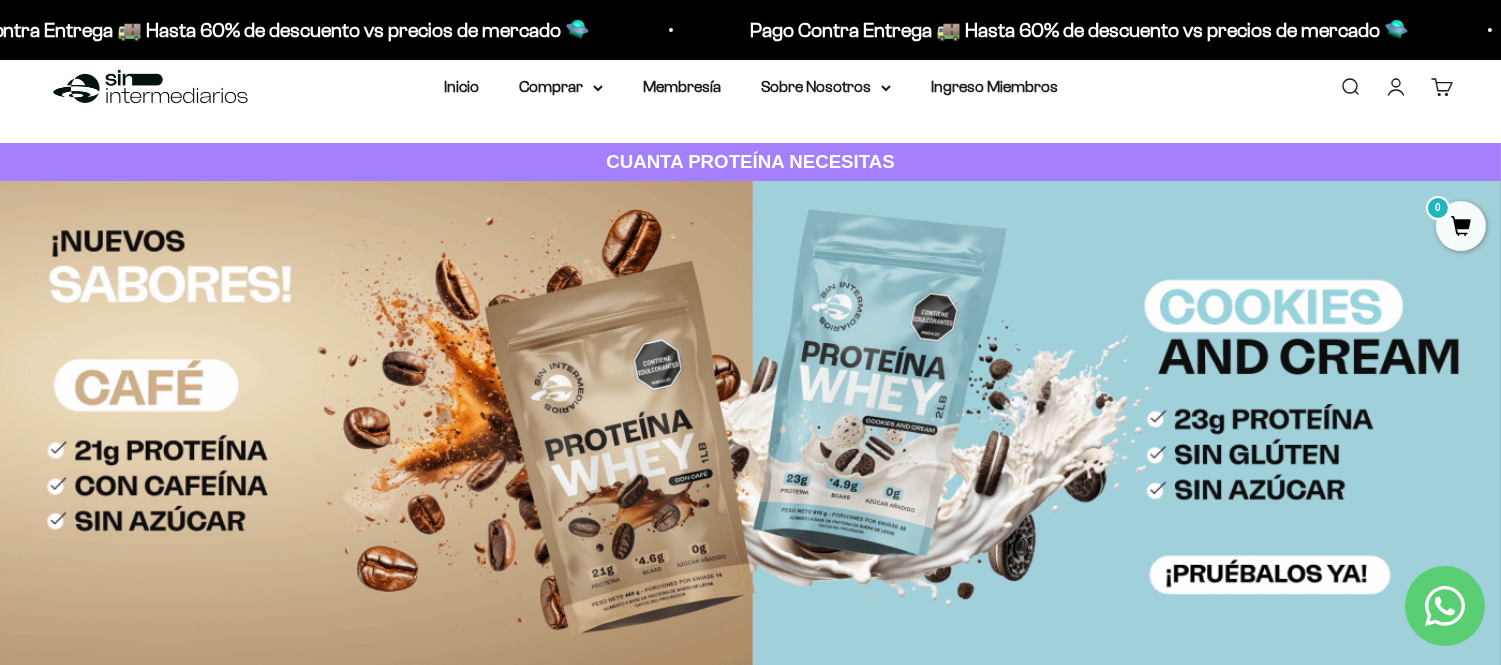 scroll, scrollTop: 0, scrollLeft: 0, axis: both 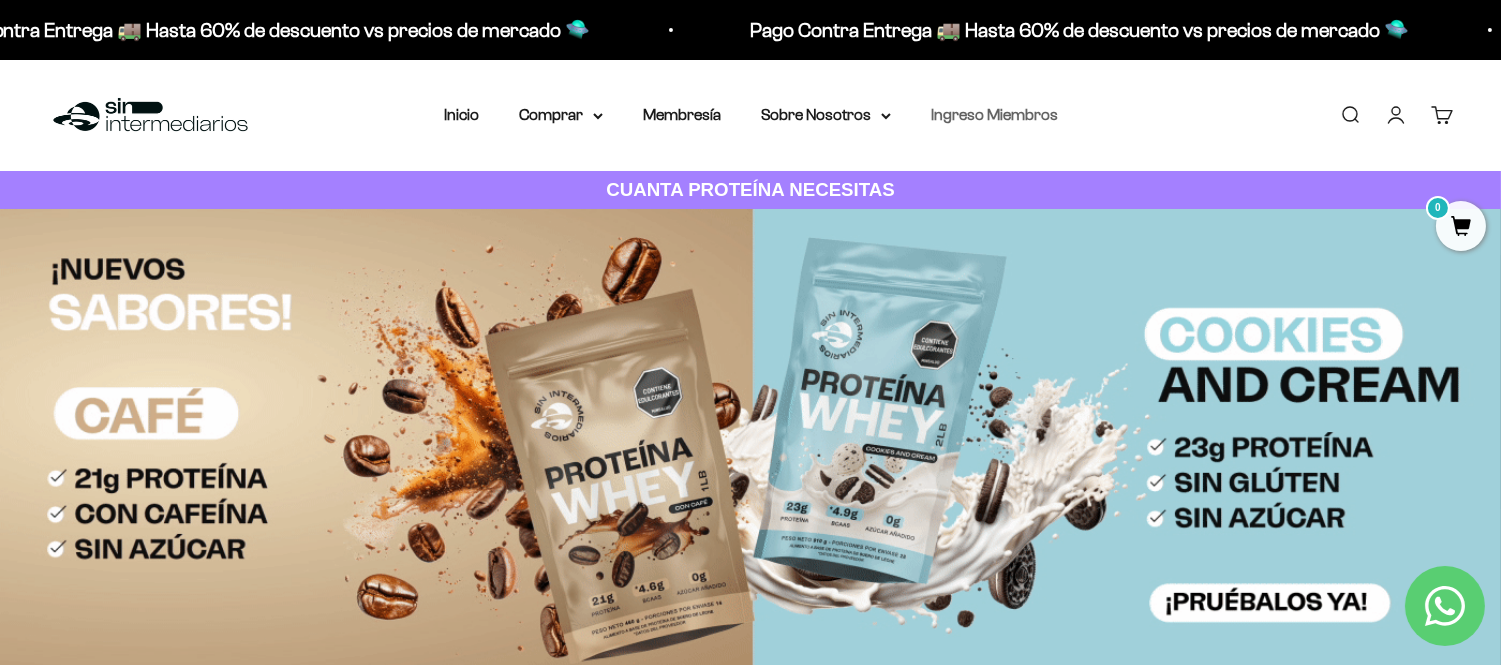 click on "Ingreso Miembros" at bounding box center (994, 114) 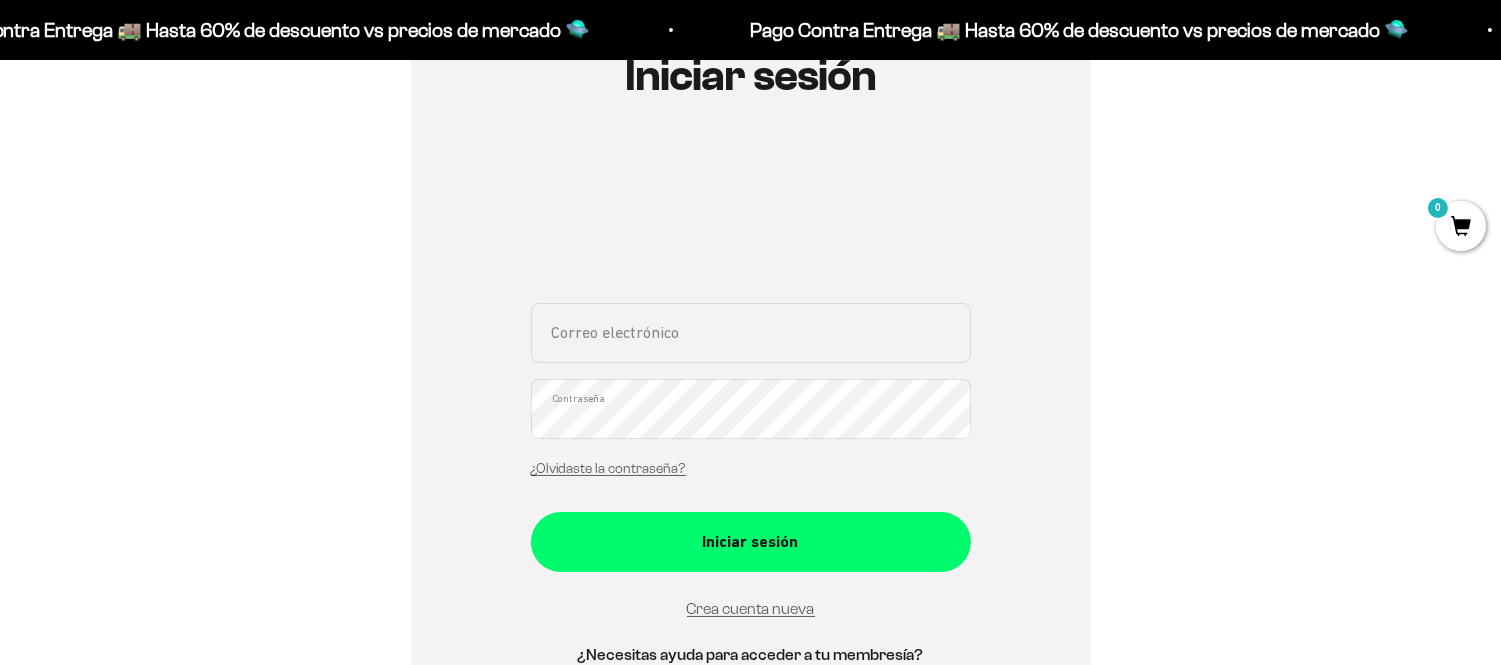 scroll, scrollTop: 267, scrollLeft: 0, axis: vertical 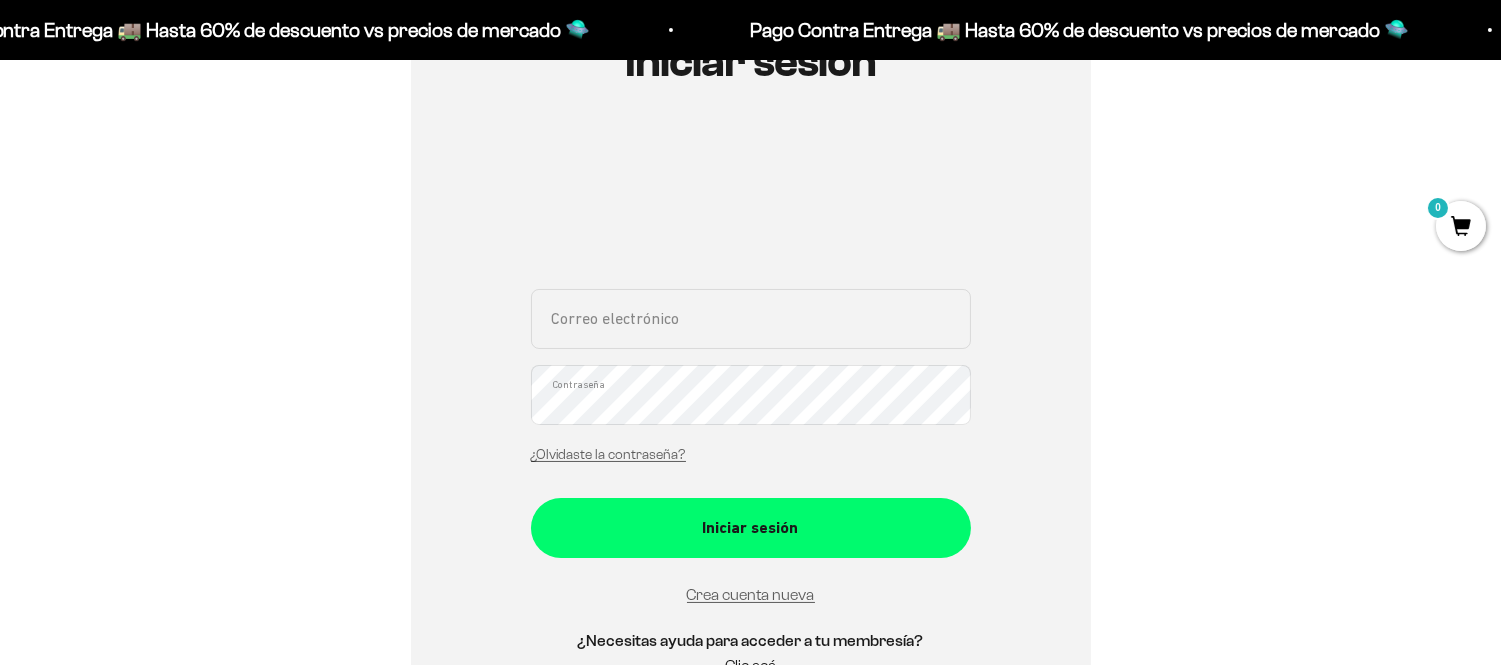 type on "[EMAIL]" 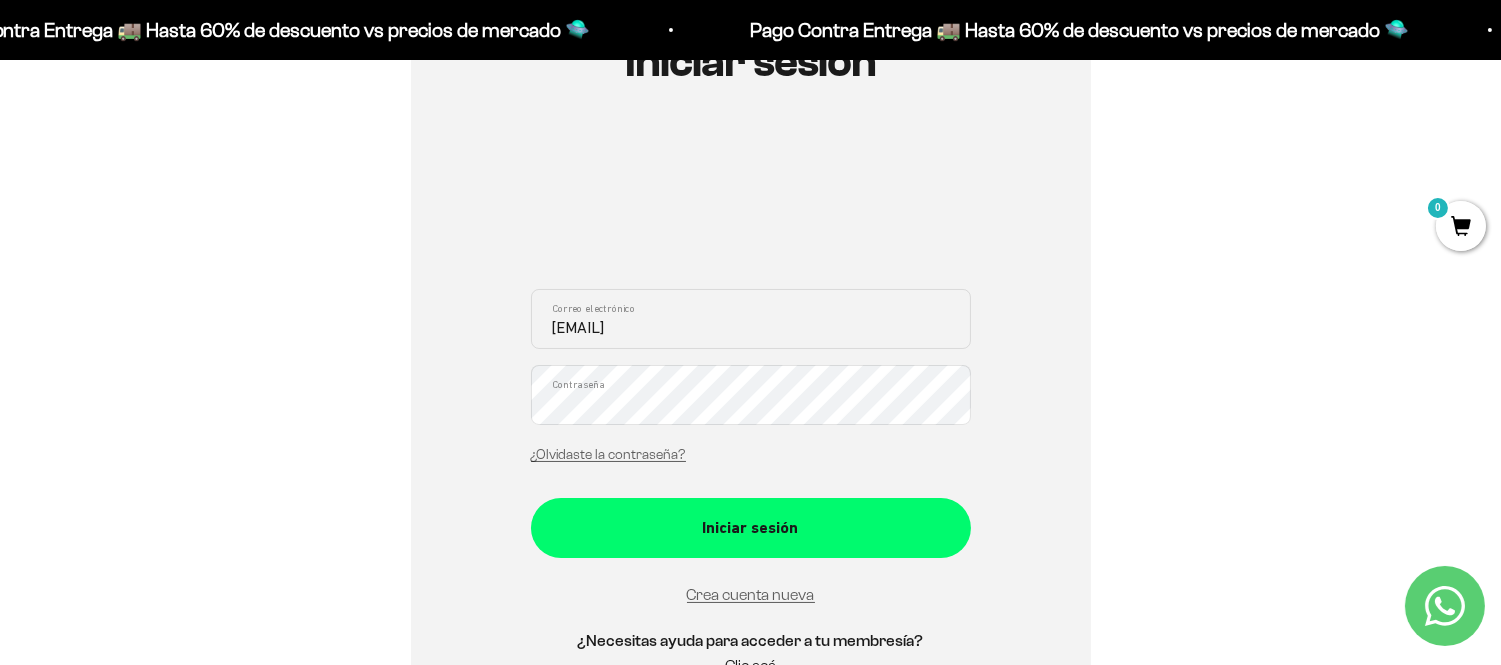 click on "Iniciar sesión
tobon.wendy@gmail.com Correo electrónico Contraseña
¿Olvidaste la contraseña?
Iniciar sesión
Crea cuenta nueva
¿Necesitas ayuda para acceder a tu membresía? Clic acá
Recuperar contraseña Correo electrónico
Recuperar
Volver a inicio de sesión" at bounding box center [751, 368] 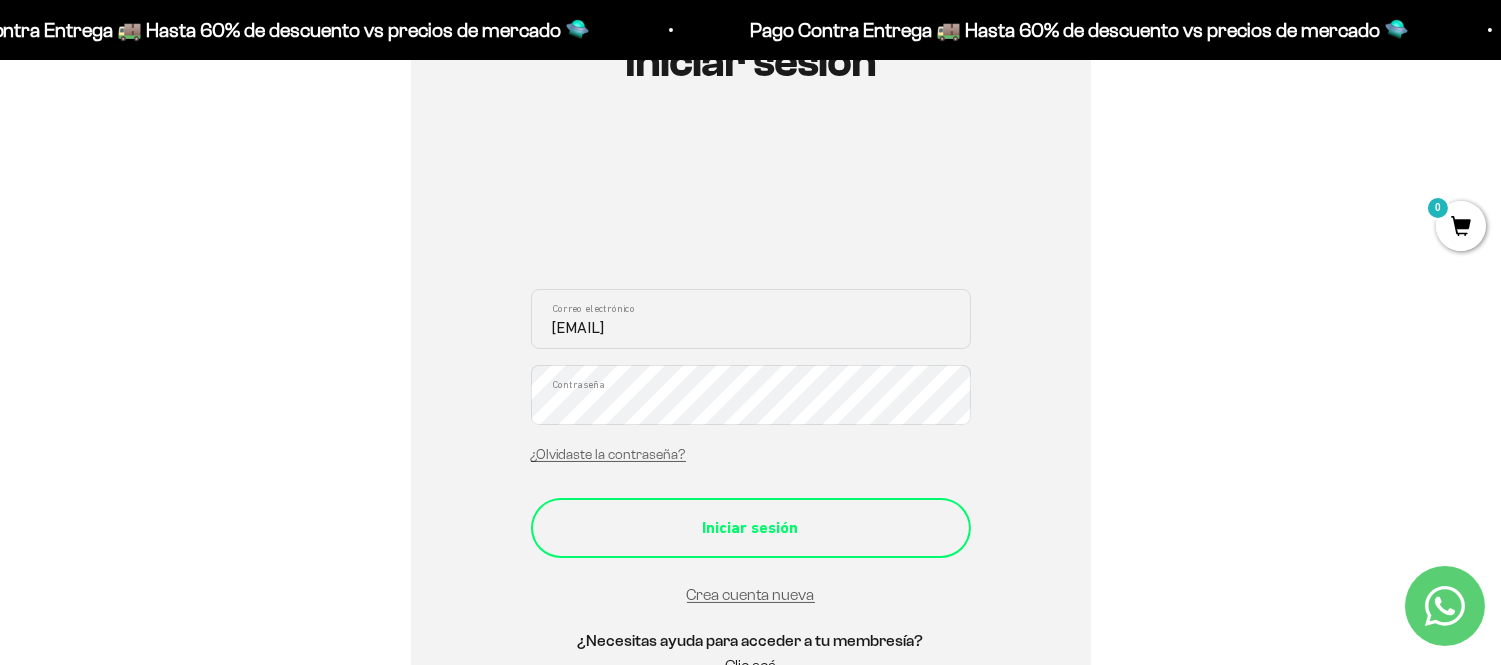 click on "Iniciar sesión" at bounding box center (751, 528) 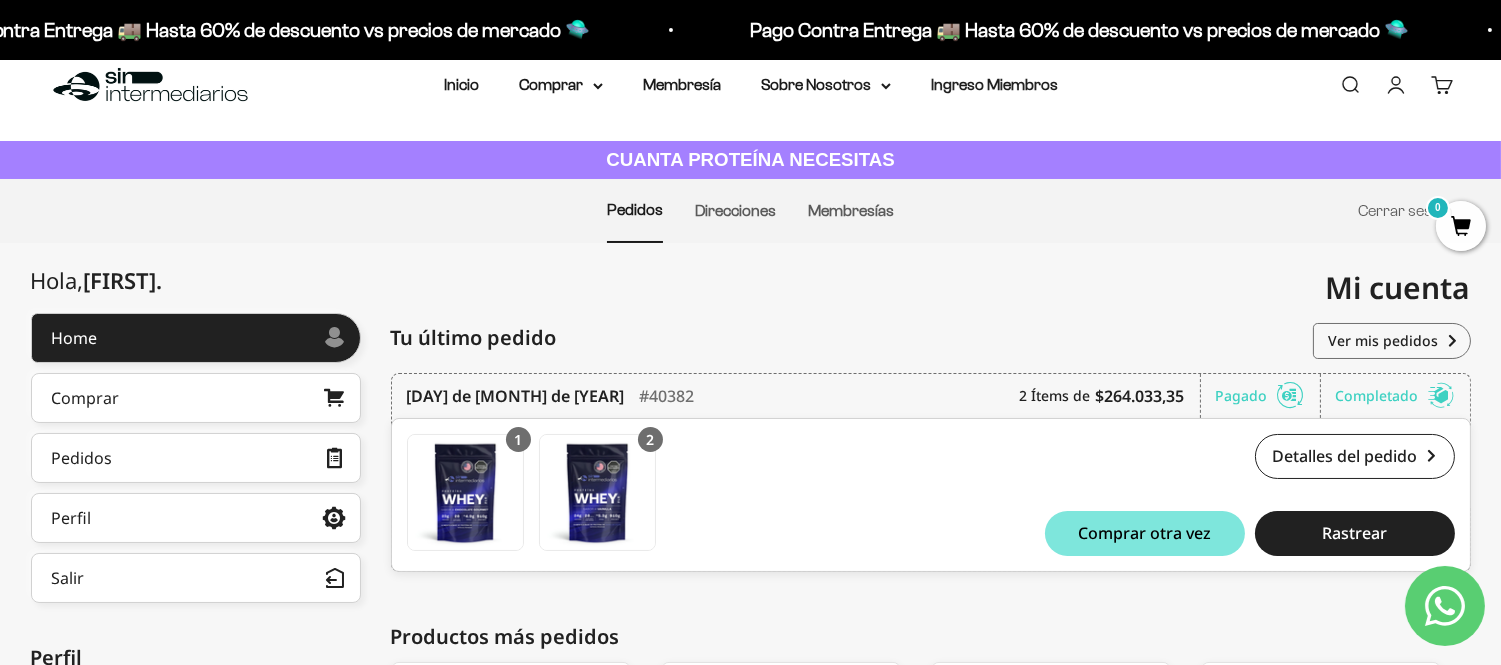 scroll, scrollTop: 0, scrollLeft: 0, axis: both 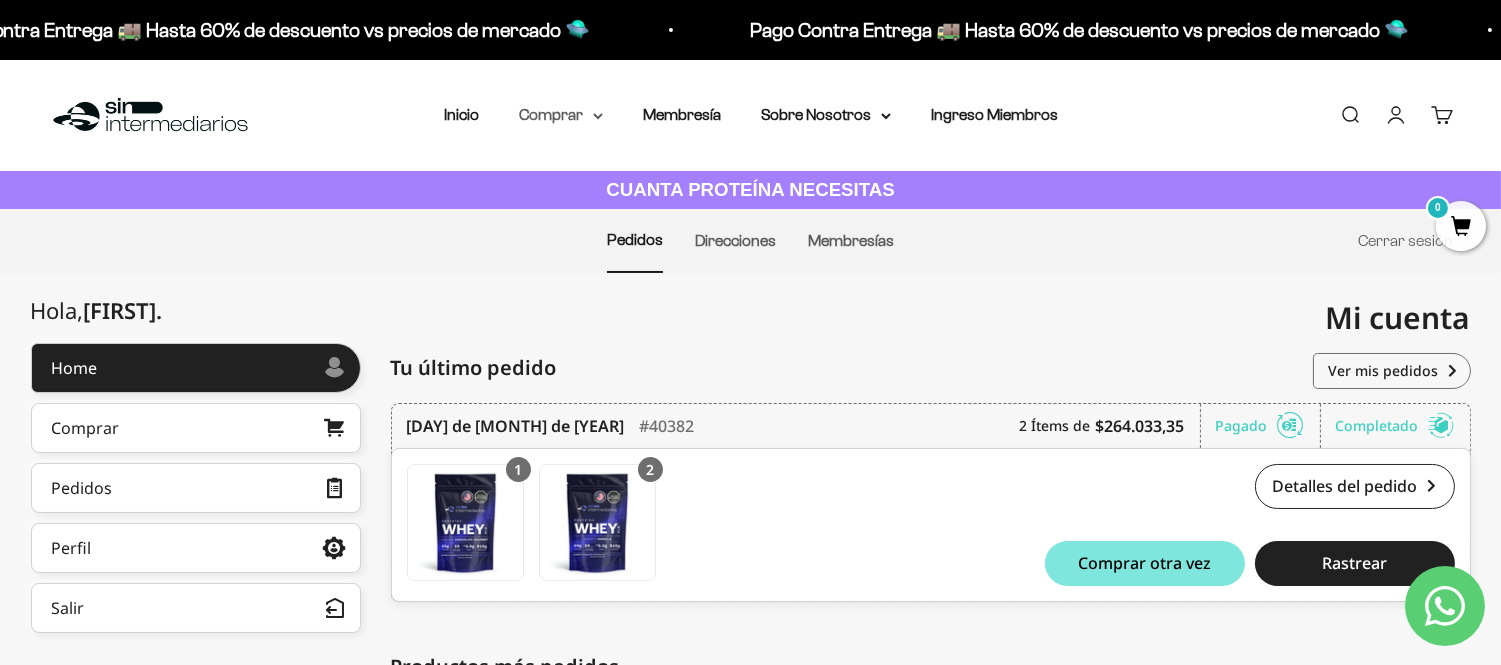 click on "Comprar" at bounding box center [561, 115] 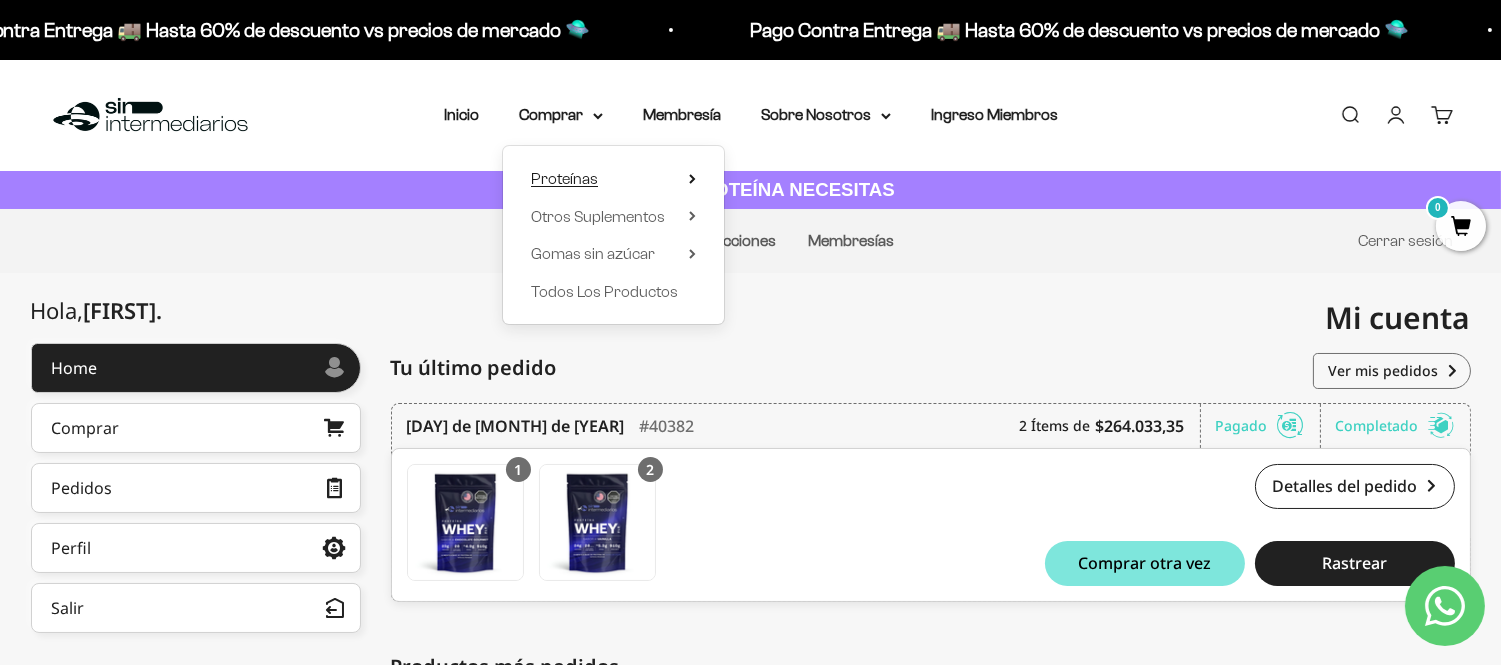 click on "Proteínas" at bounding box center [564, 179] 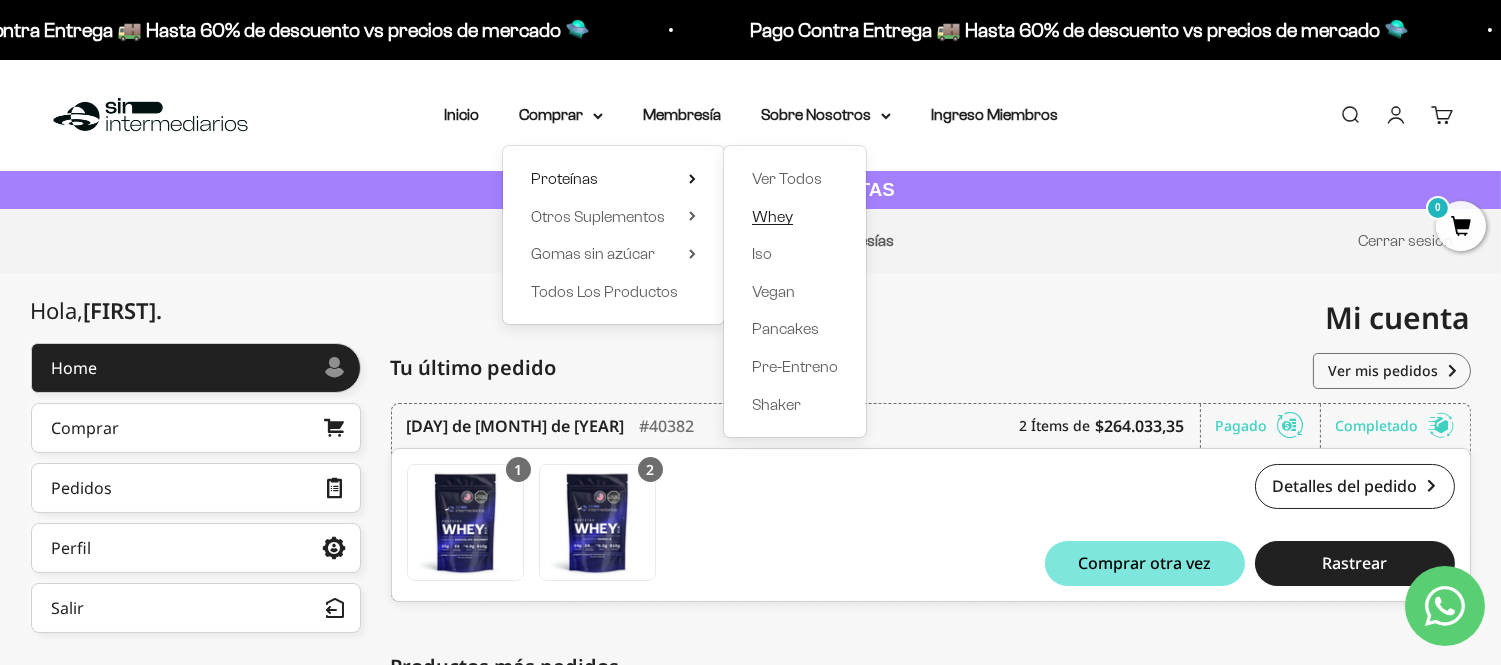 click on "Whey" at bounding box center [772, 216] 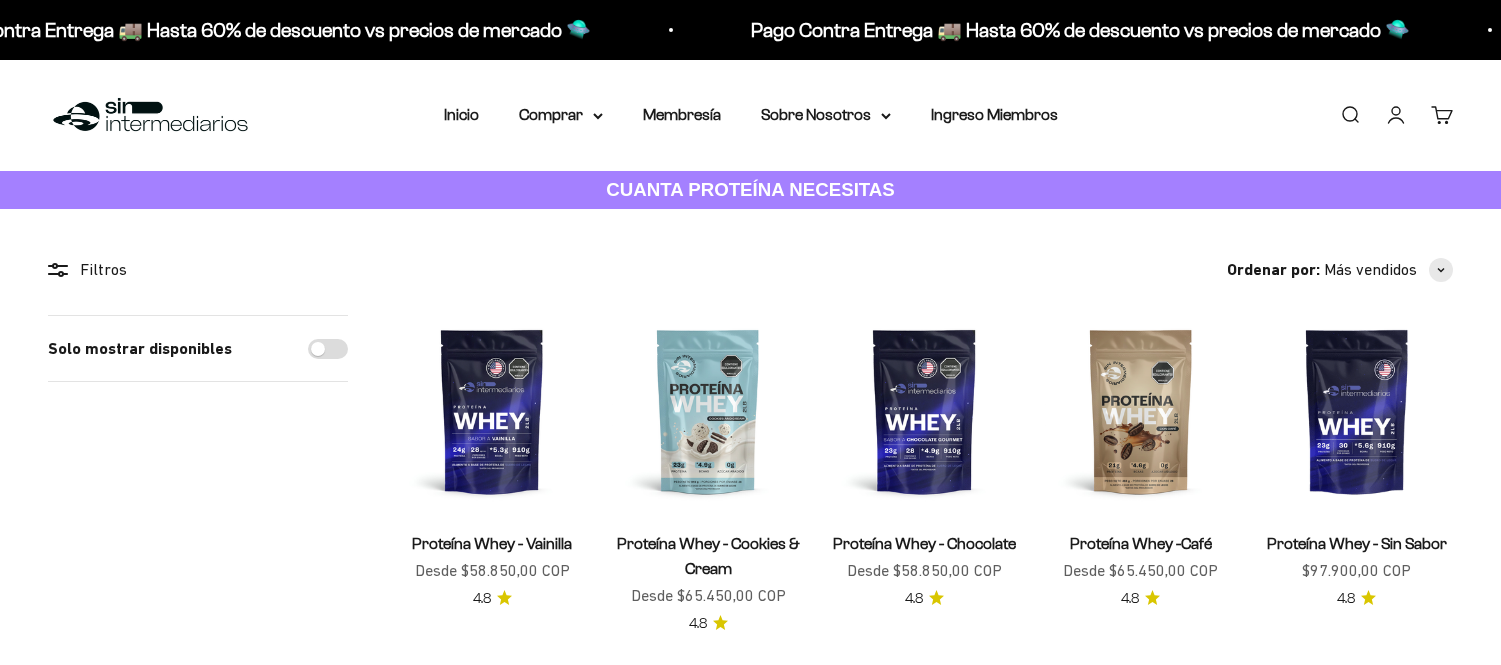 scroll, scrollTop: 0, scrollLeft: 0, axis: both 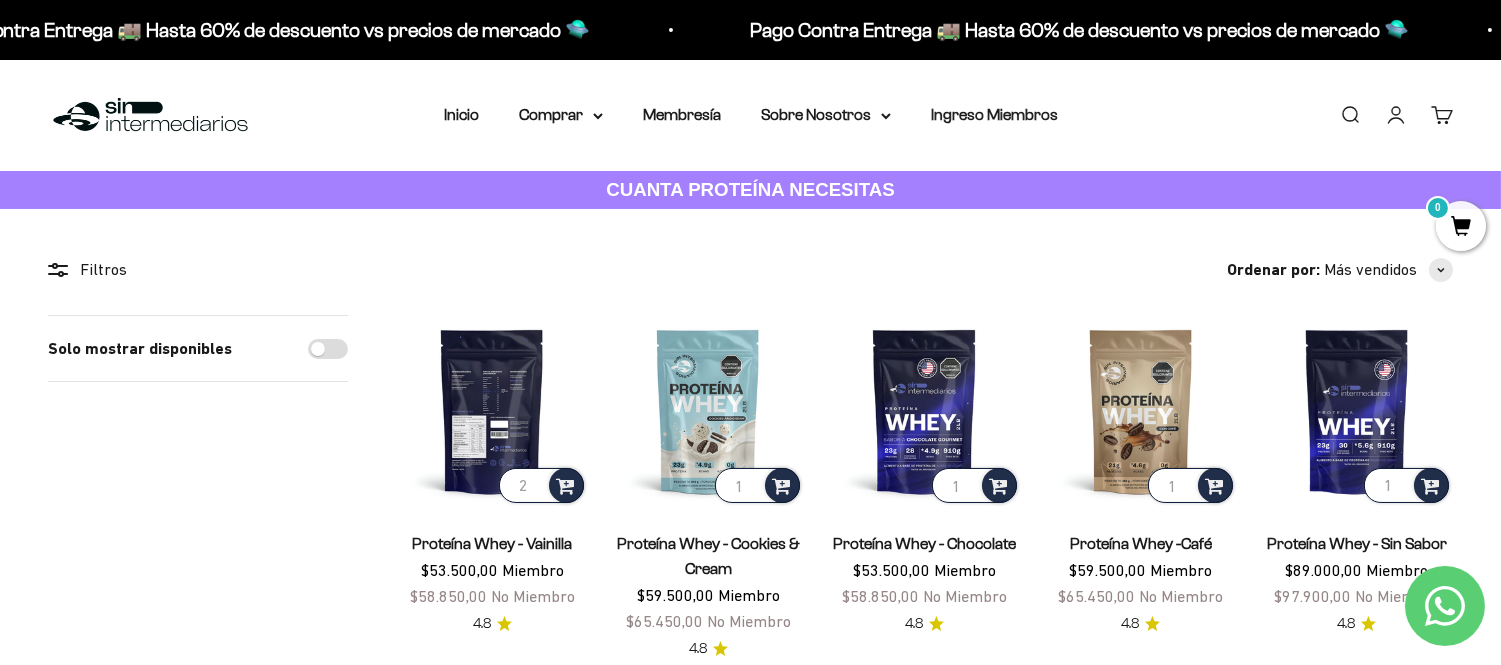 click on "2" at bounding box center [541, 485] 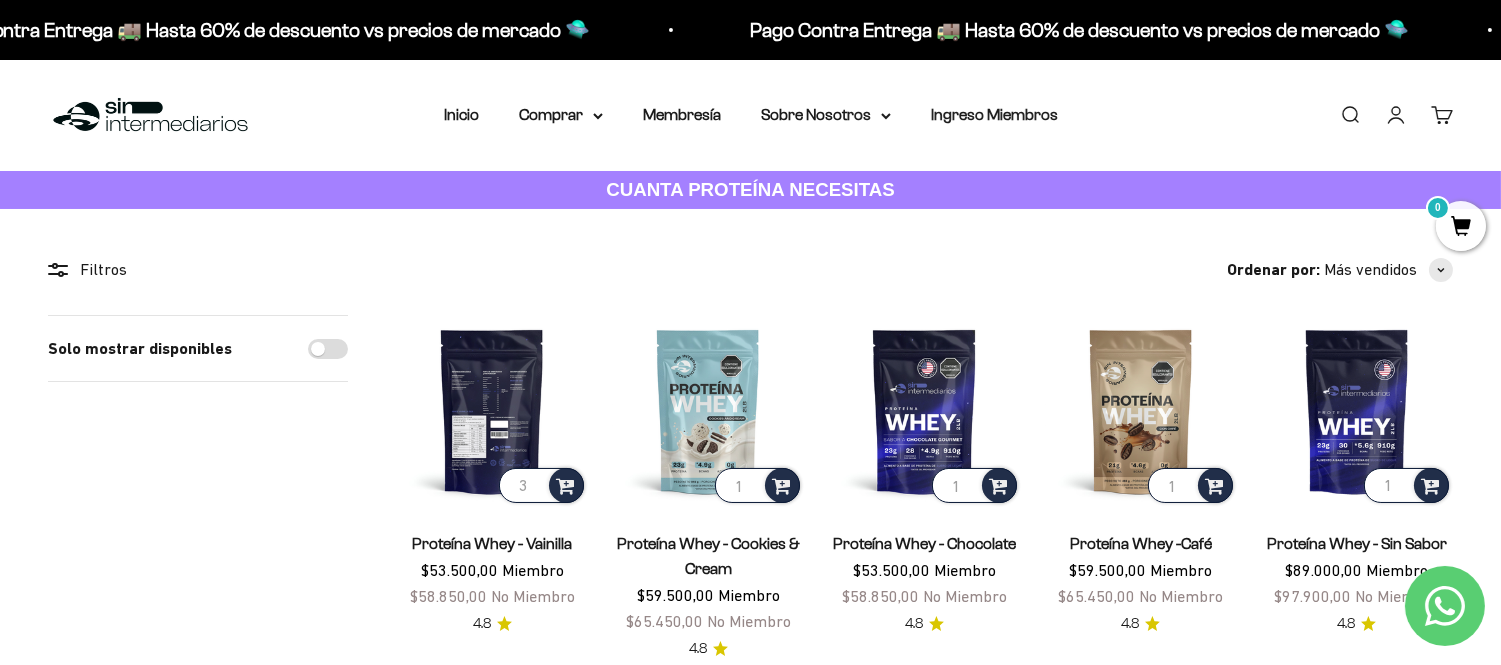 click on "3" at bounding box center [541, 485] 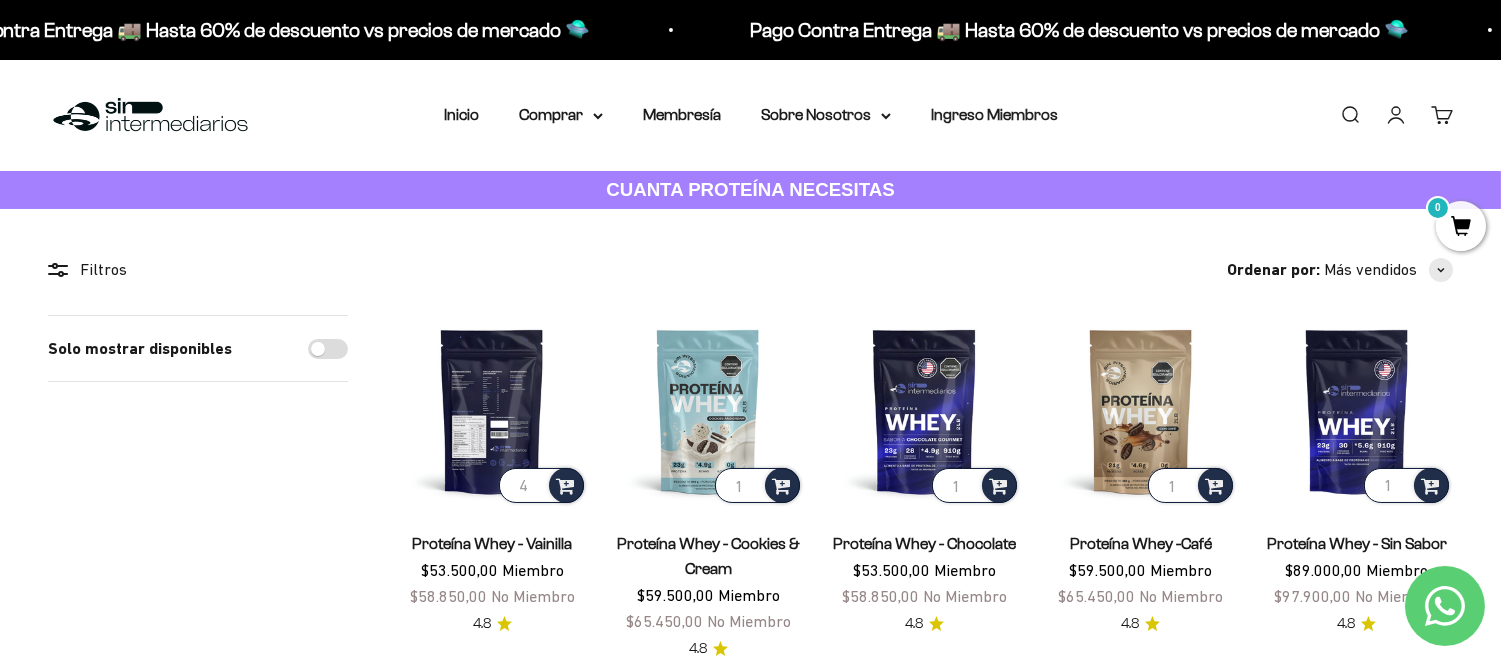 type on "4" 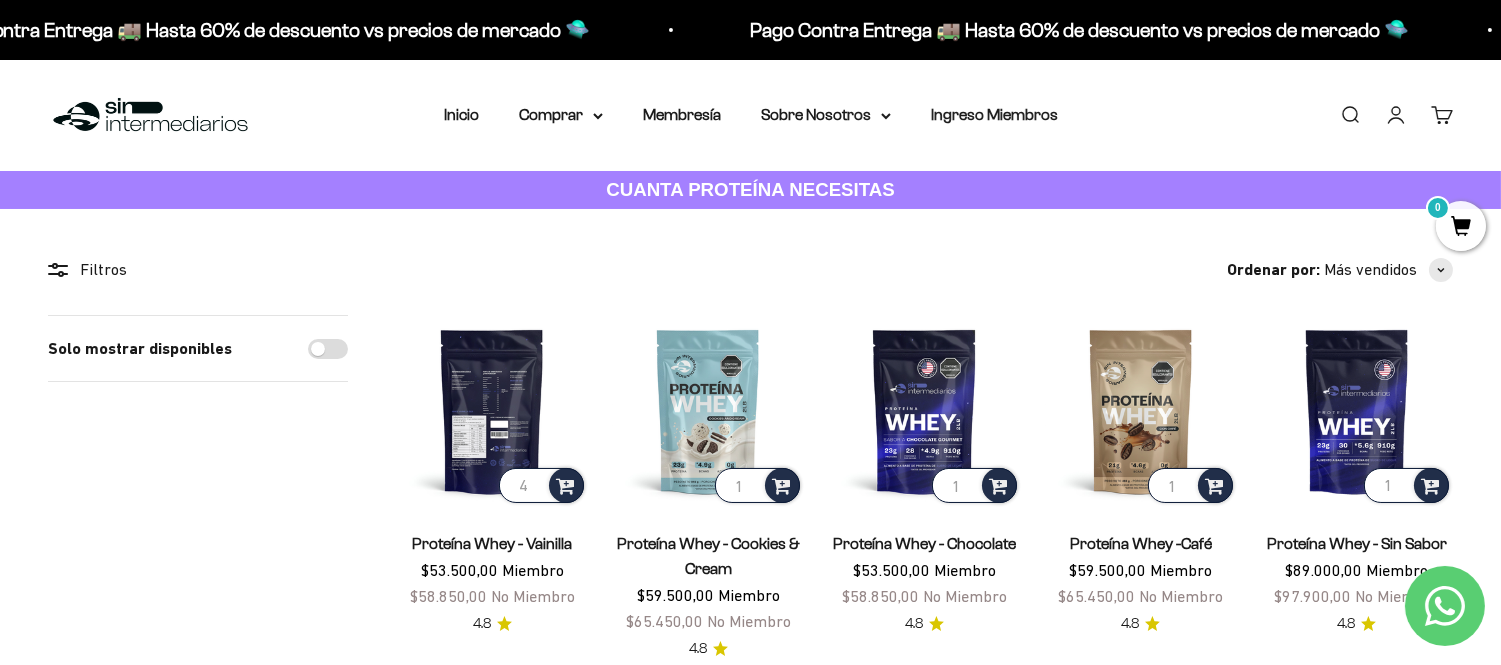 click on "4" at bounding box center (541, 485) 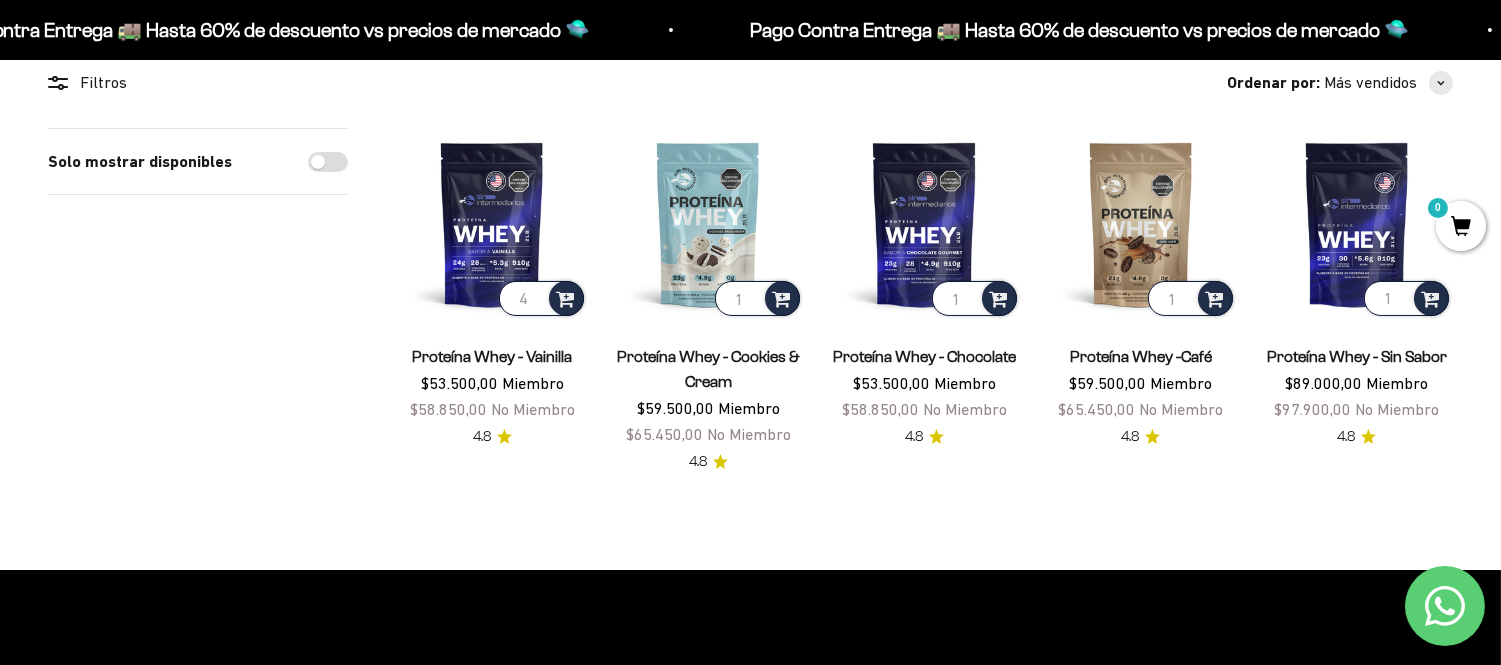 scroll, scrollTop: 197, scrollLeft: 0, axis: vertical 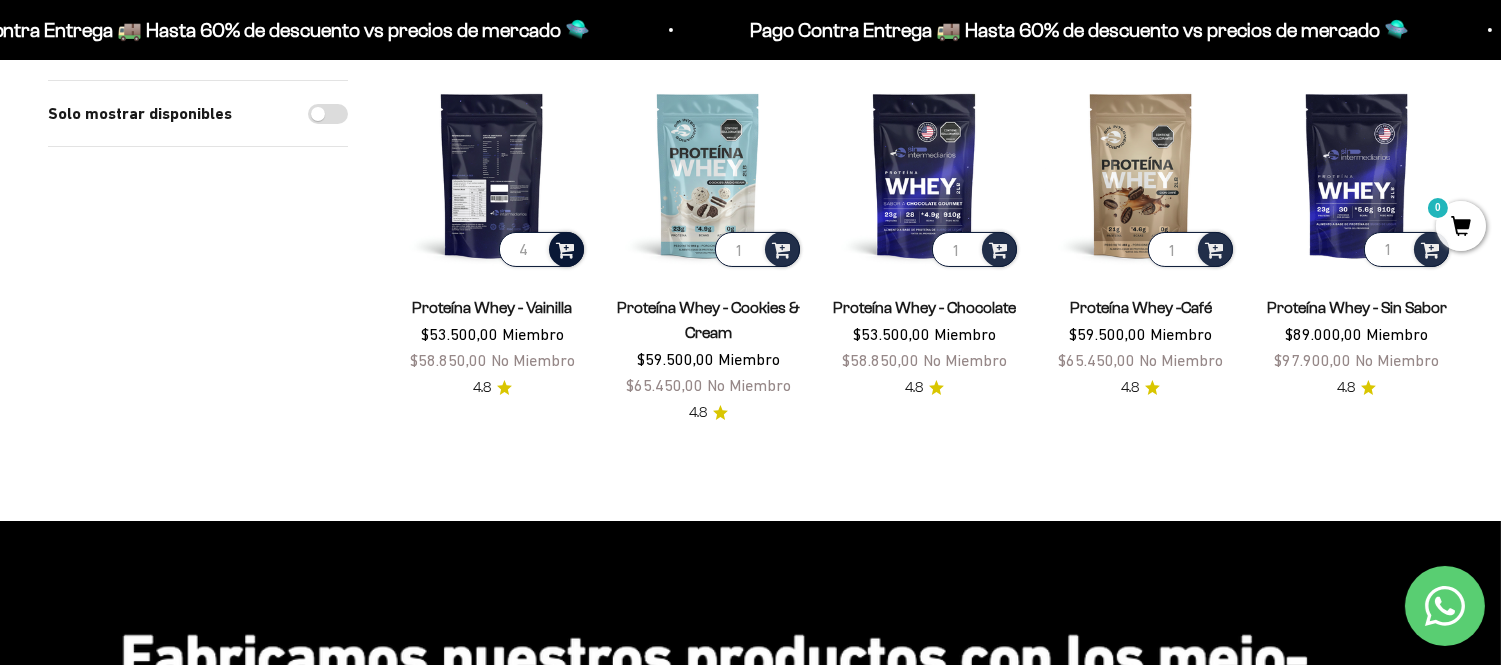 click at bounding box center (565, 248) 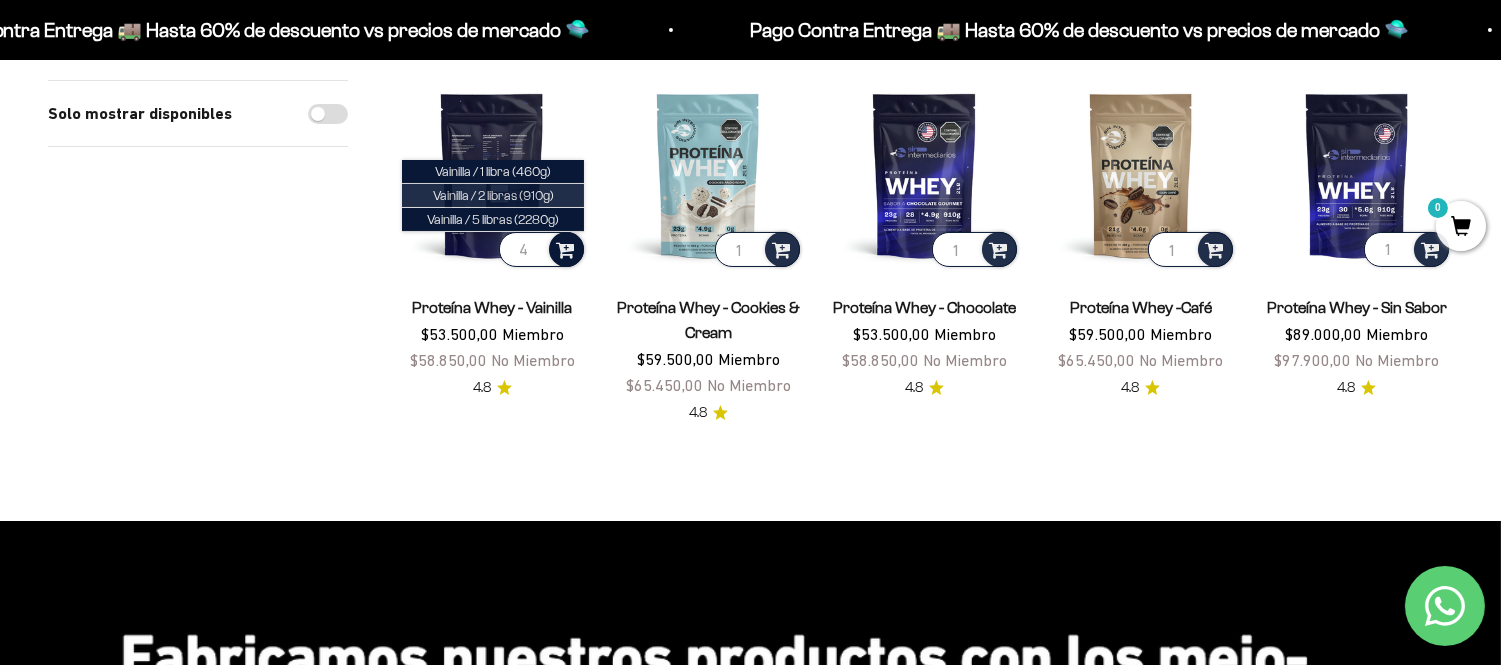 click on "Vainilla / 2 libras (910g)" at bounding box center (493, 196) 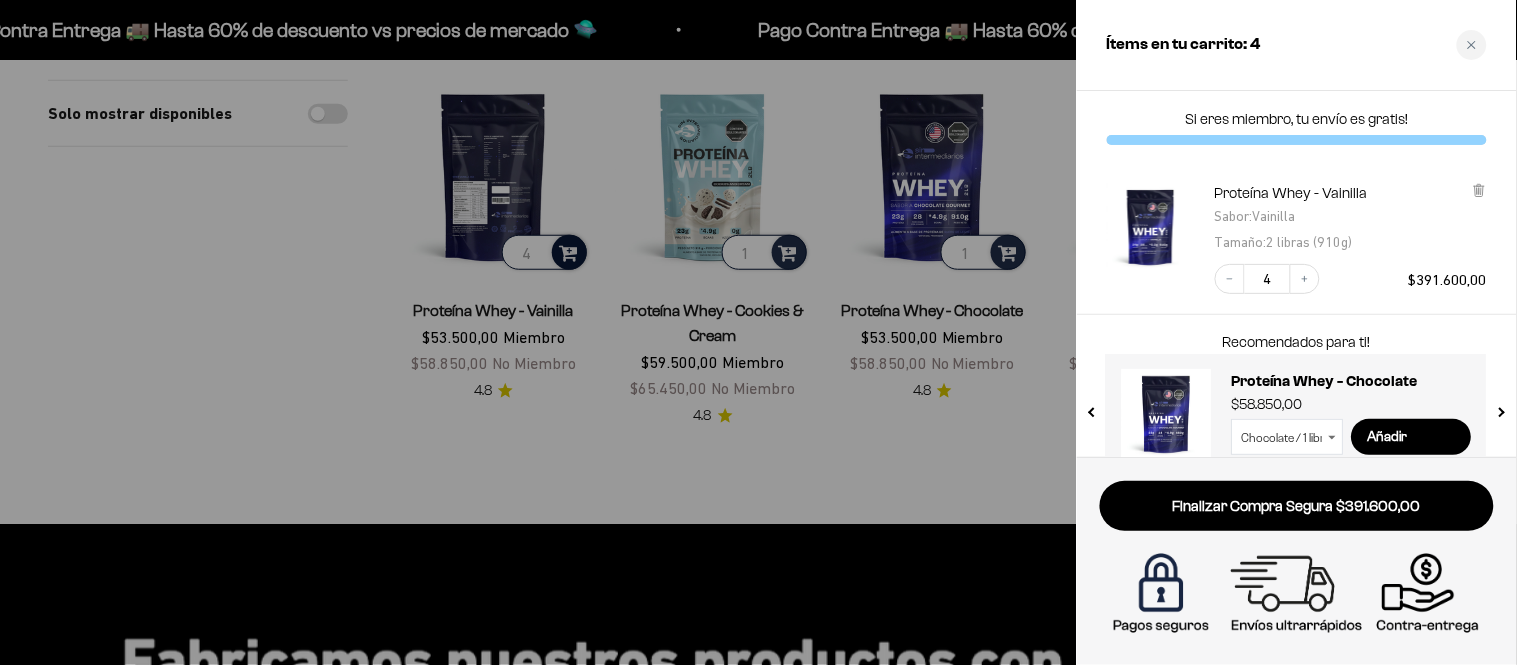 click at bounding box center [758, 332] 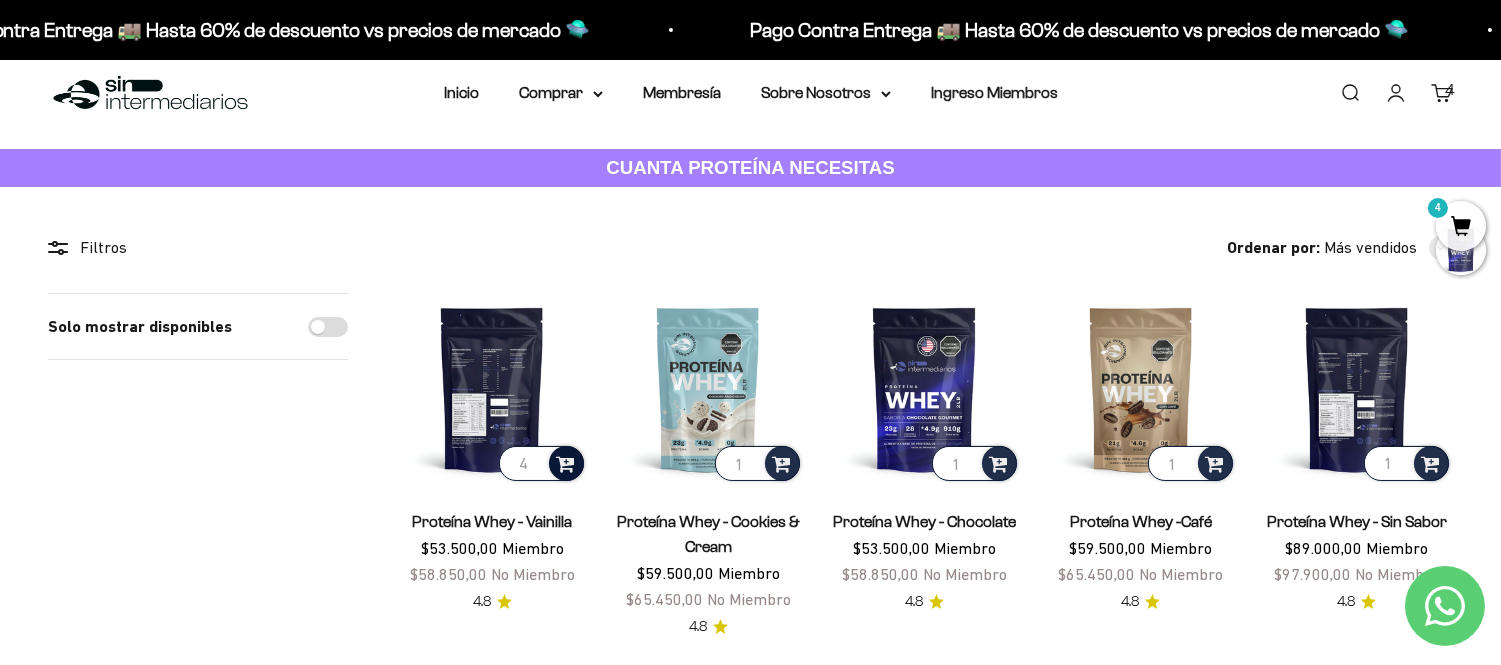 scroll, scrollTop: 0, scrollLeft: 0, axis: both 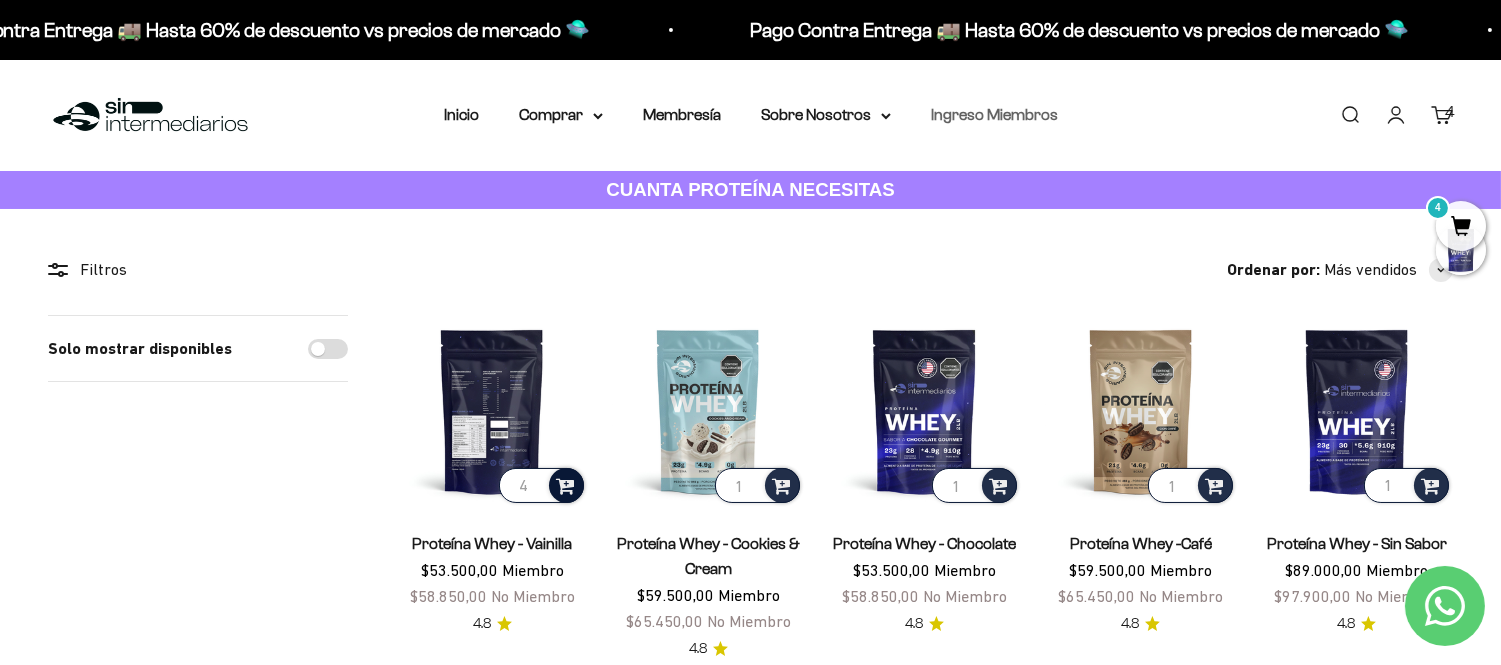 click on "Ingreso Miembros" at bounding box center [994, 114] 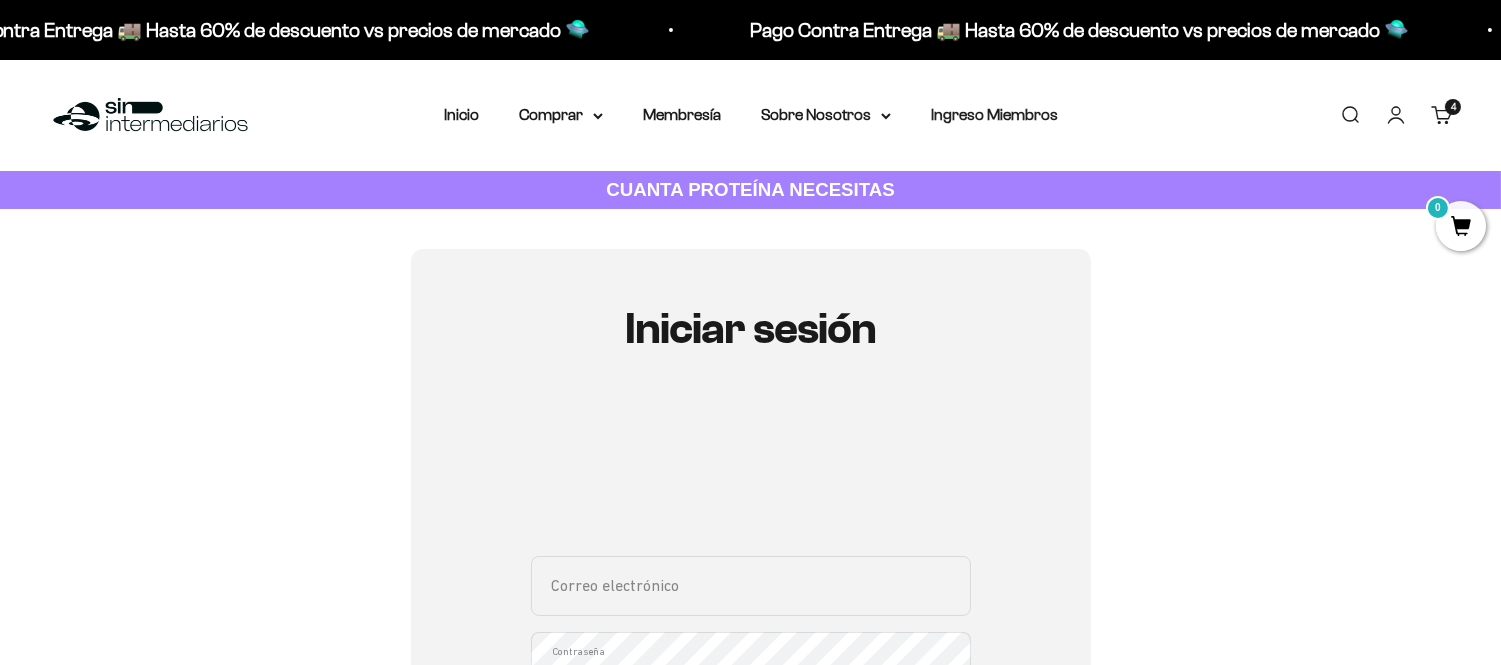 scroll, scrollTop: 287, scrollLeft: 0, axis: vertical 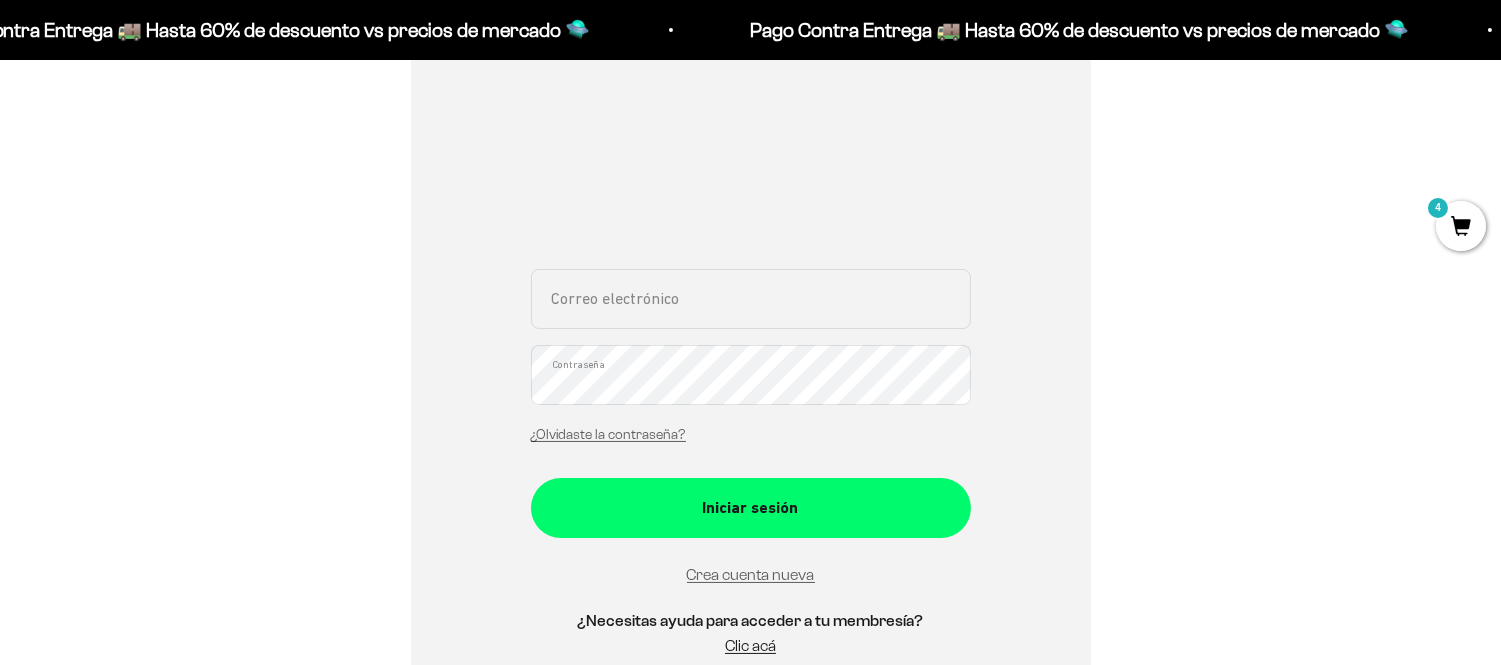 type on "[USER]@[DOMAIN].com" 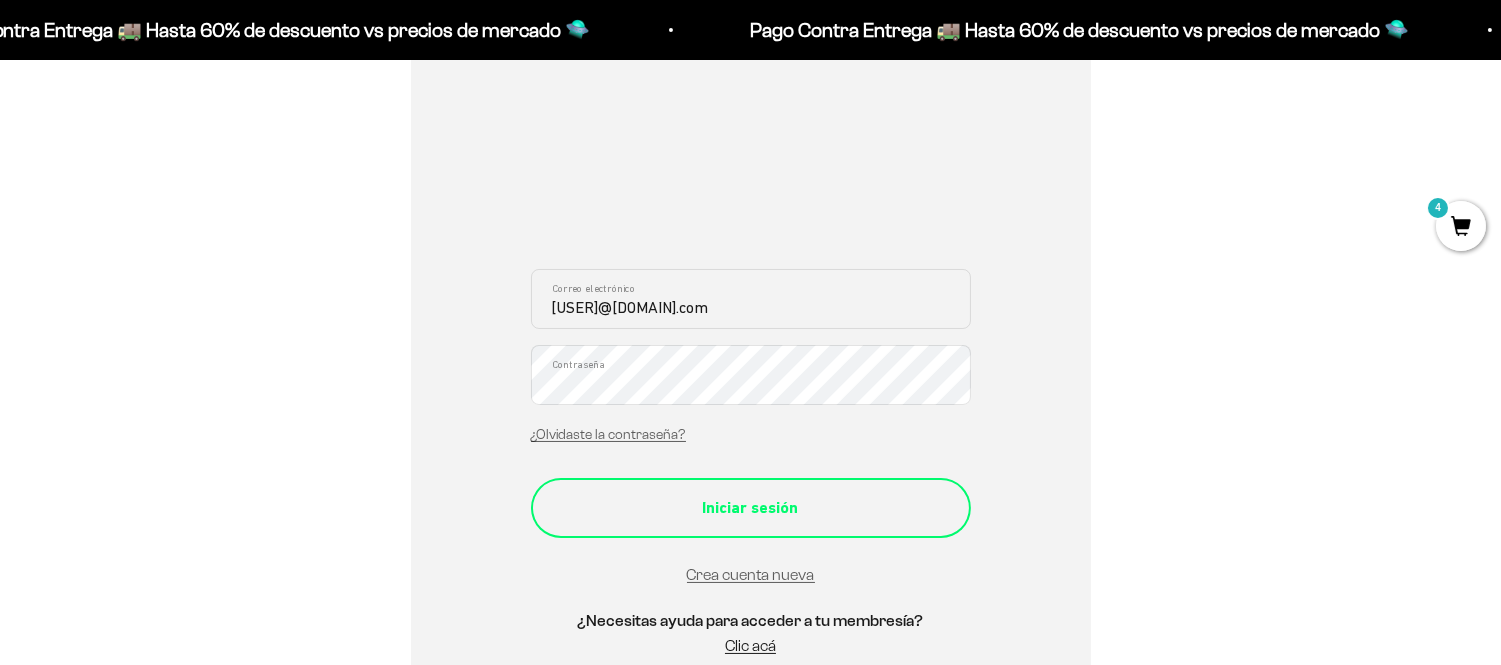 click on "Iniciar sesión" at bounding box center [751, 508] 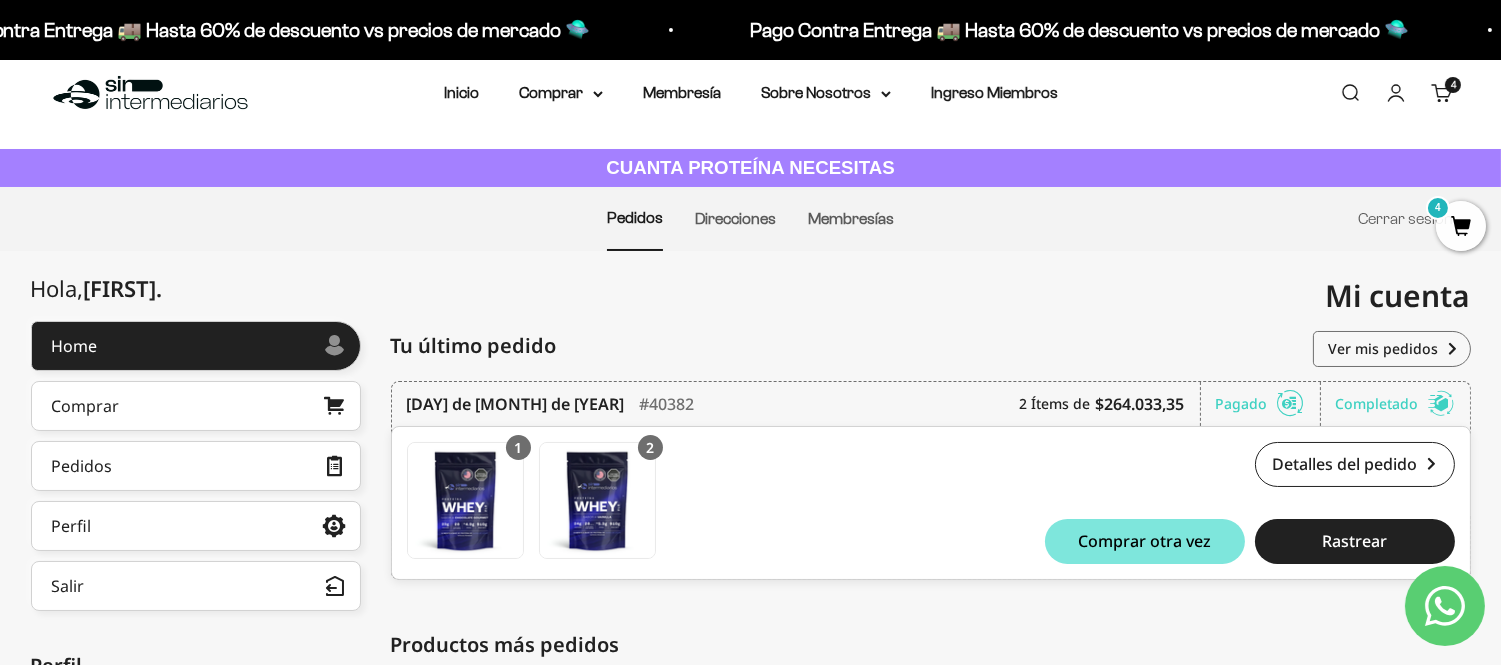scroll, scrollTop: 0, scrollLeft: 0, axis: both 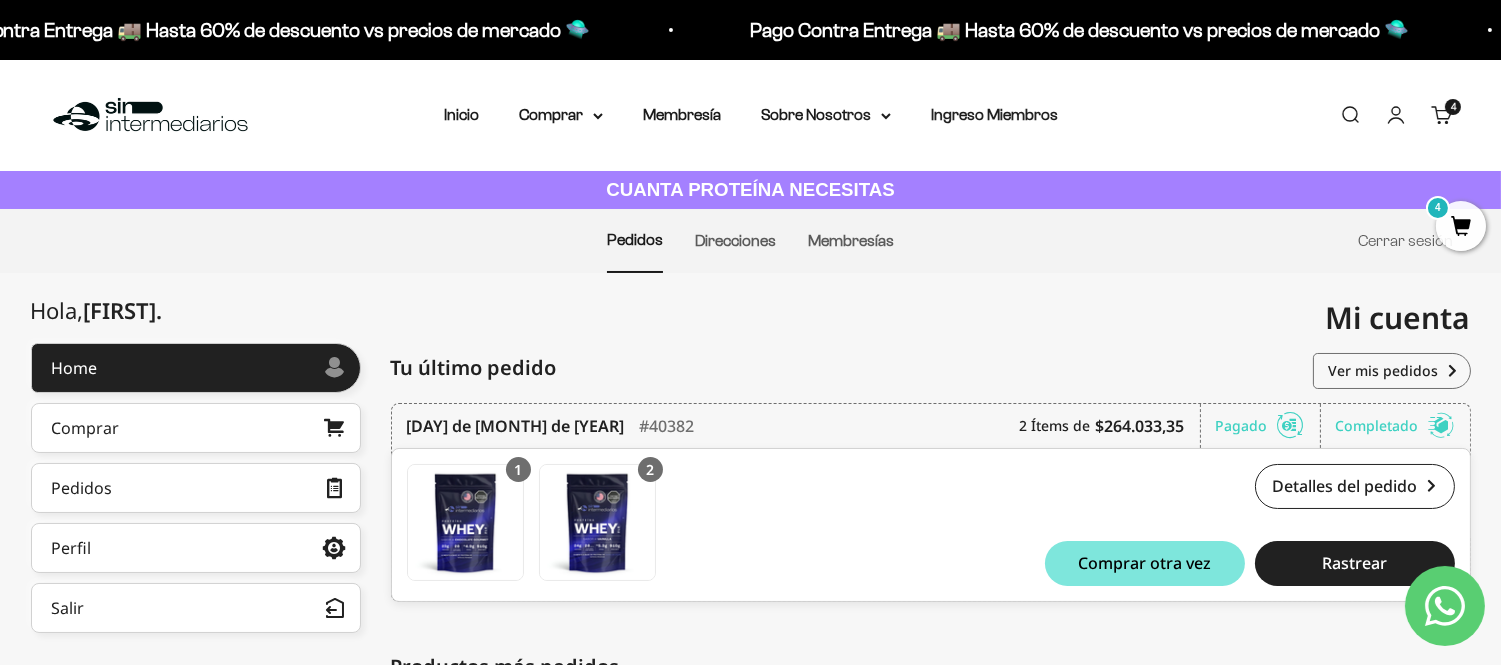 click on "Mi cuenta" at bounding box center [1398, 317] 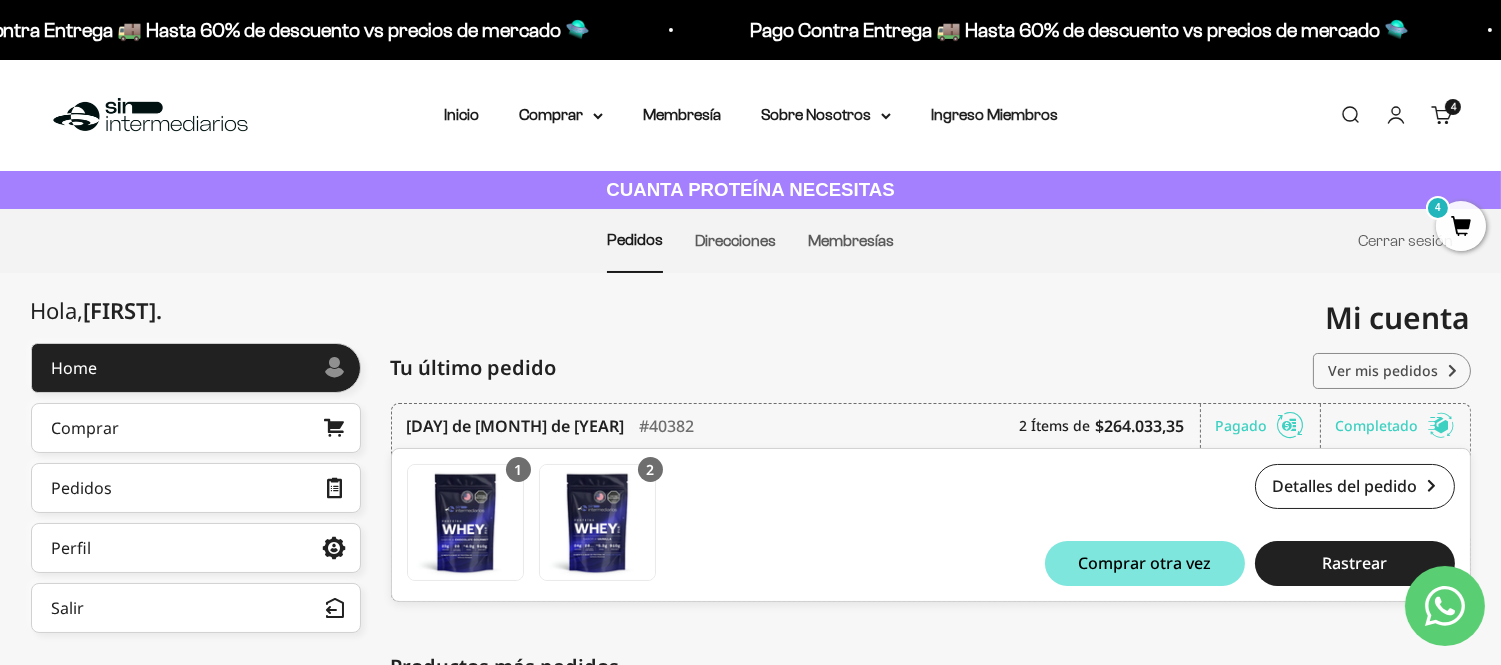 click on "Ver mis pedidos" at bounding box center (1392, 371) 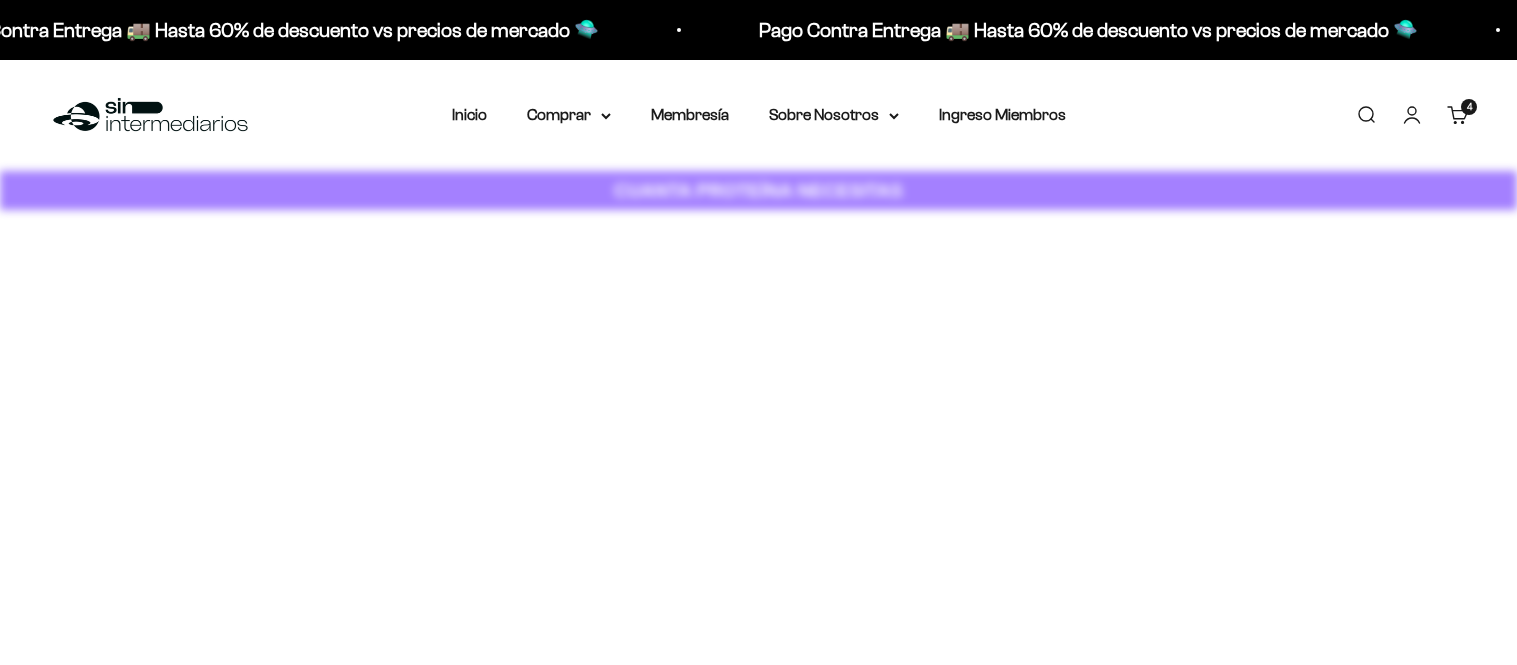 scroll, scrollTop: 0, scrollLeft: 0, axis: both 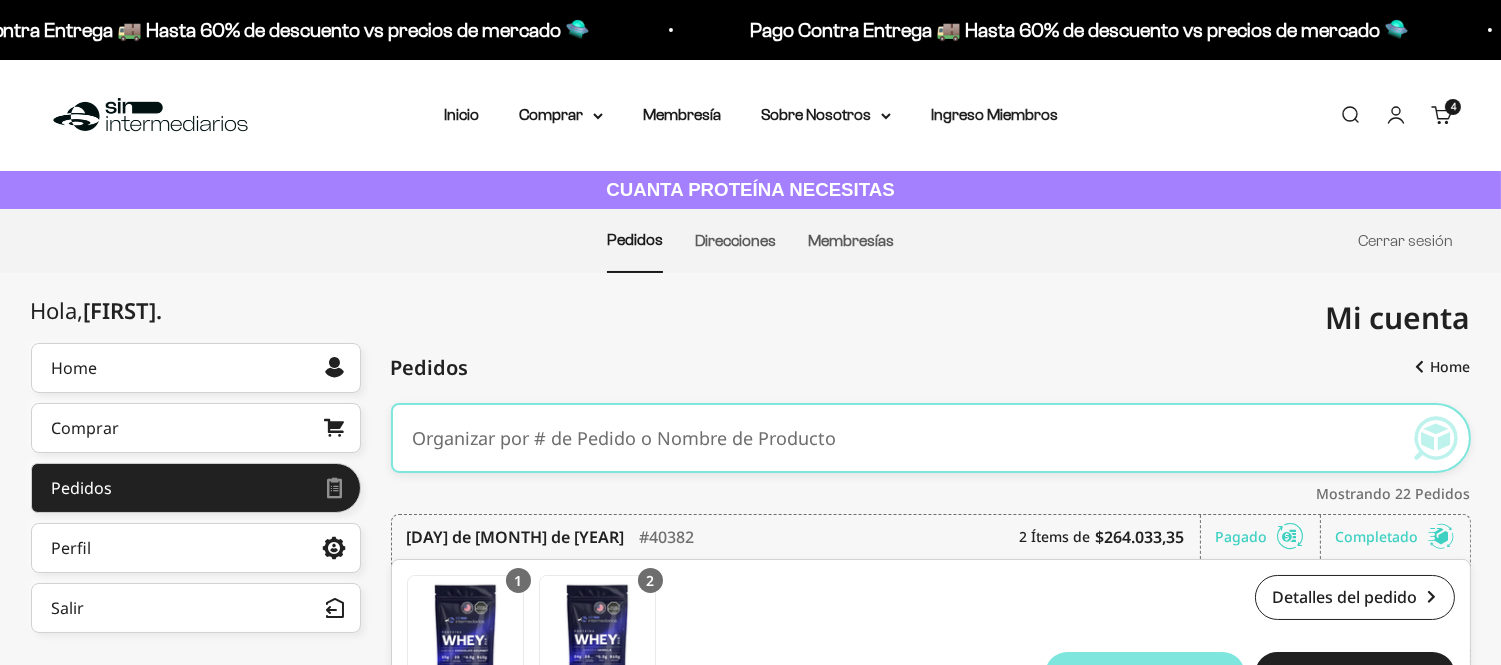 click on "Carrito
4 artículos
4" at bounding box center [1442, 115] 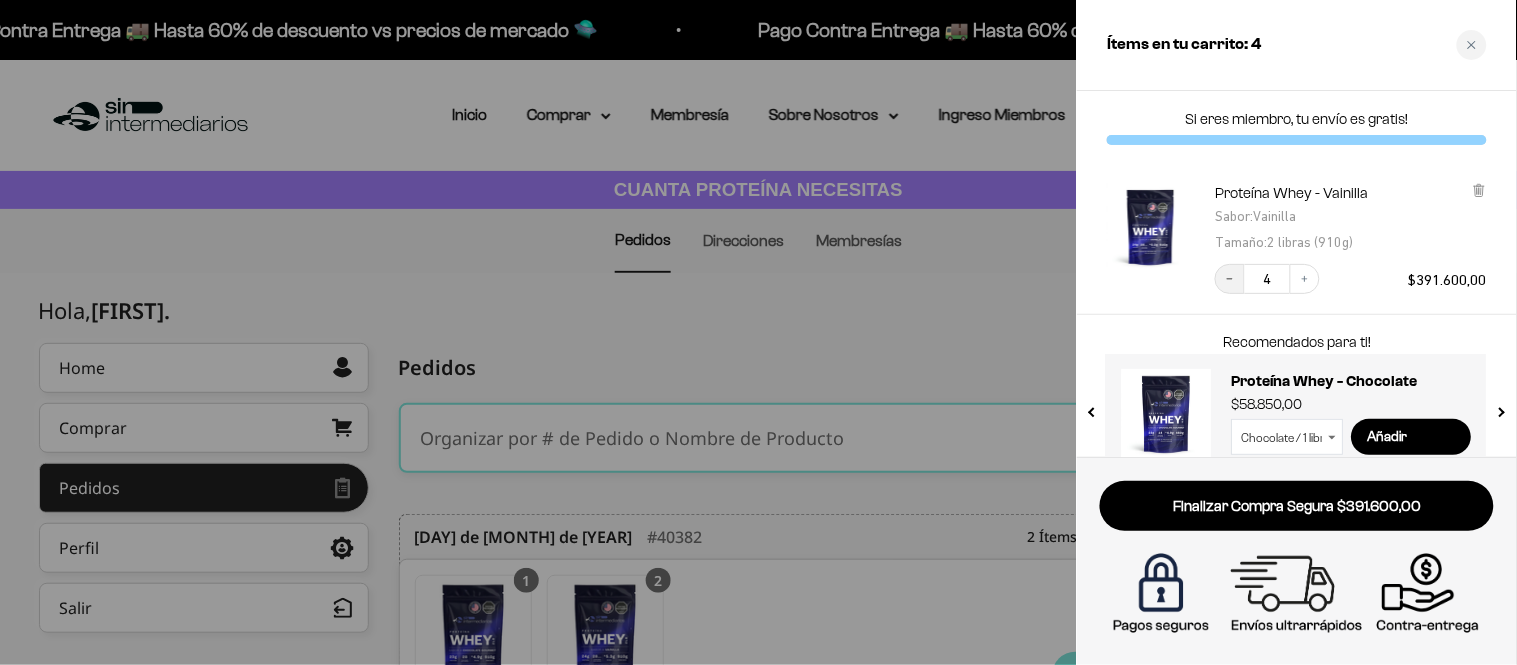 click 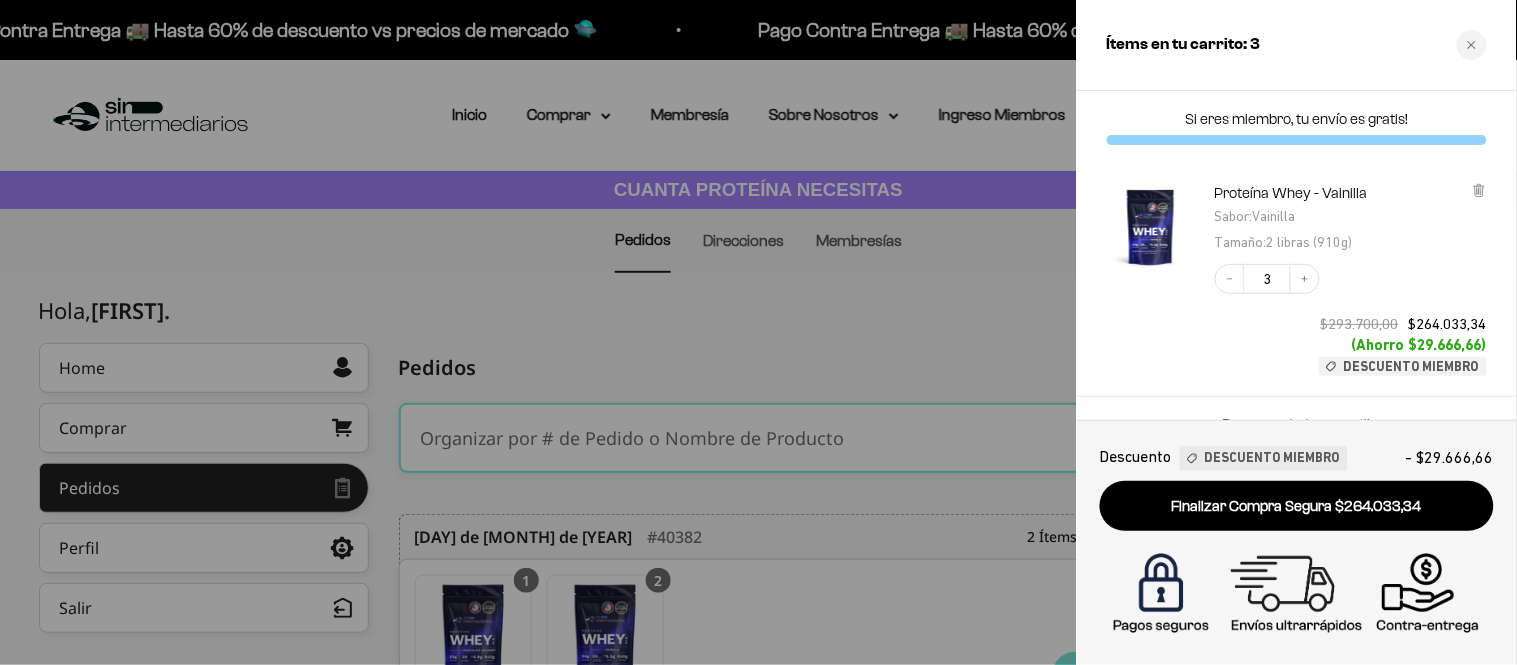 click 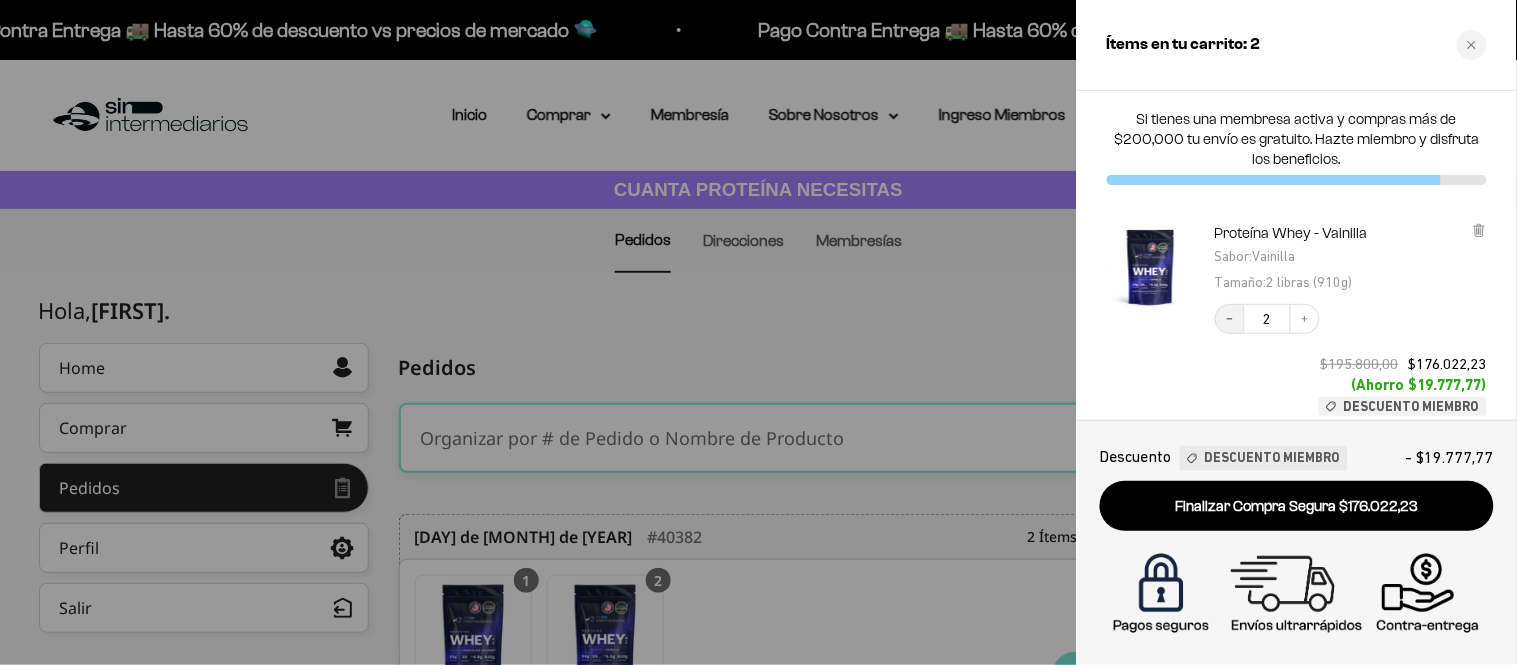 click 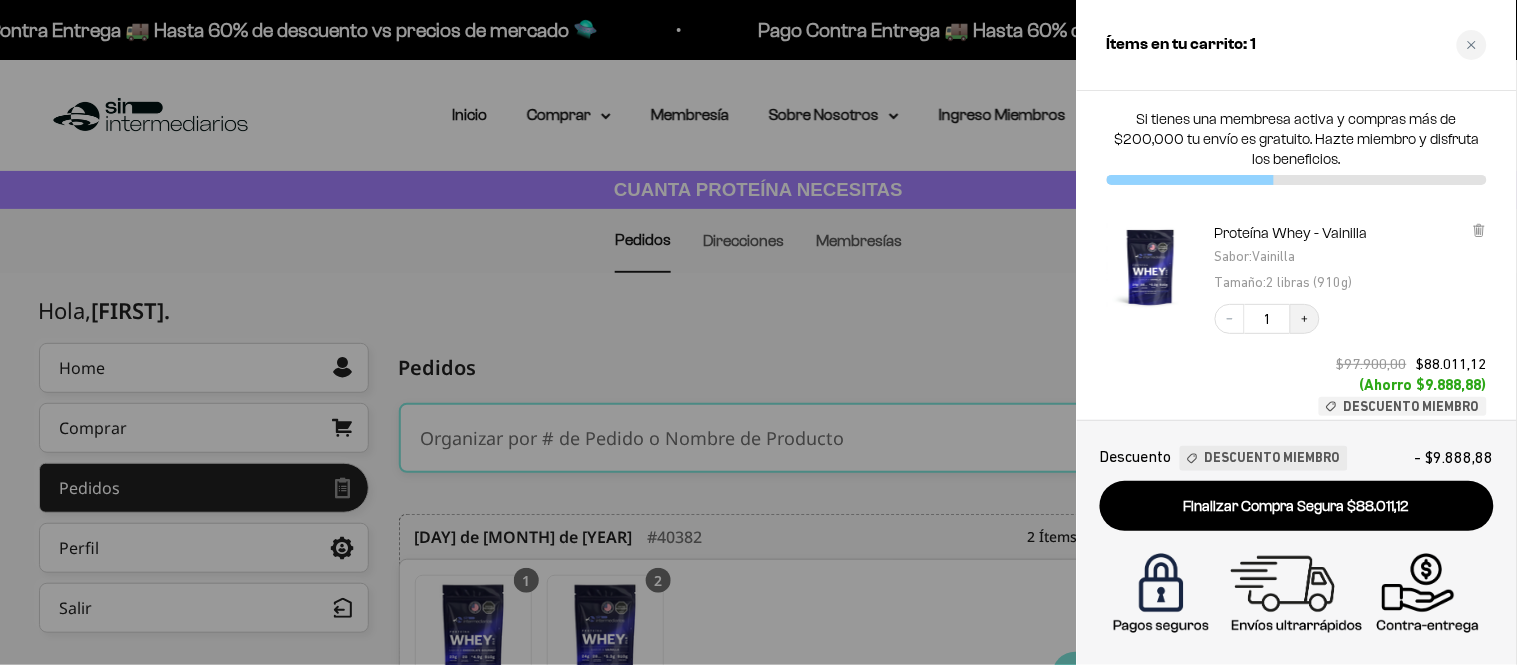 click 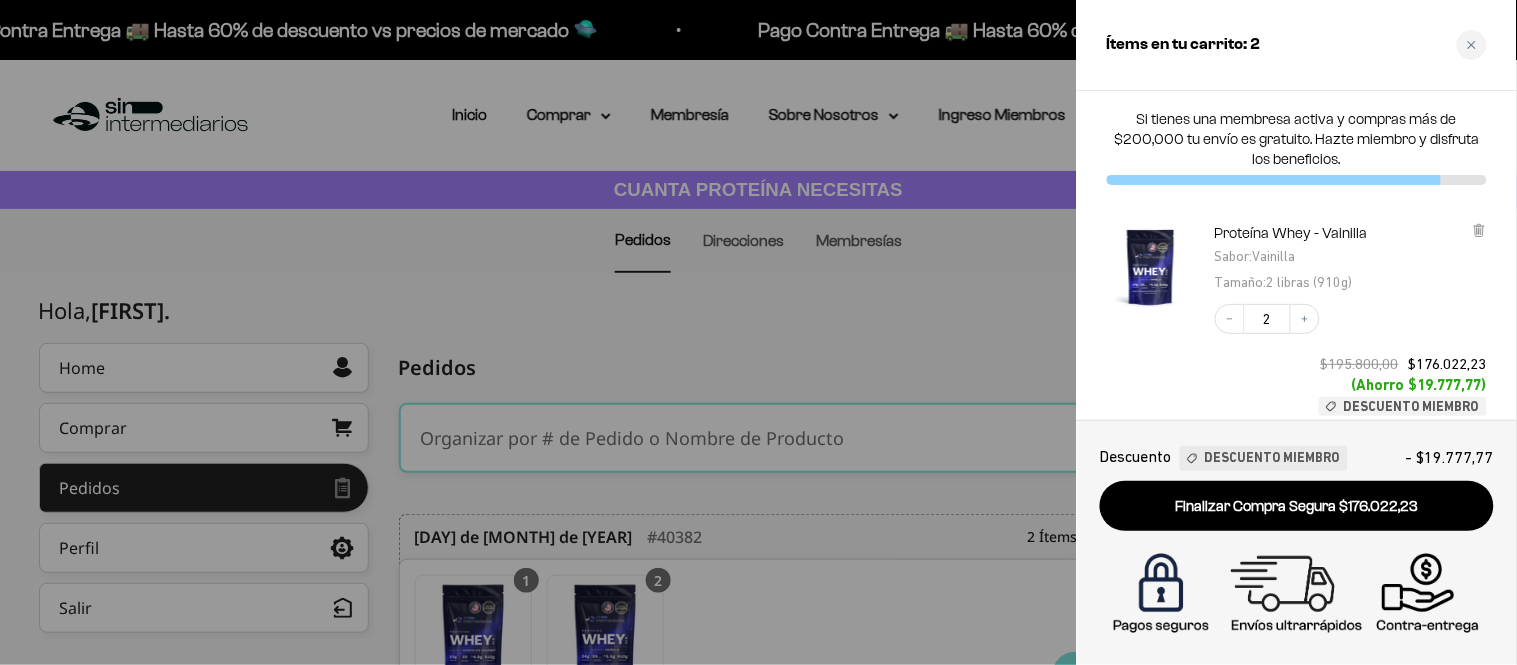 click 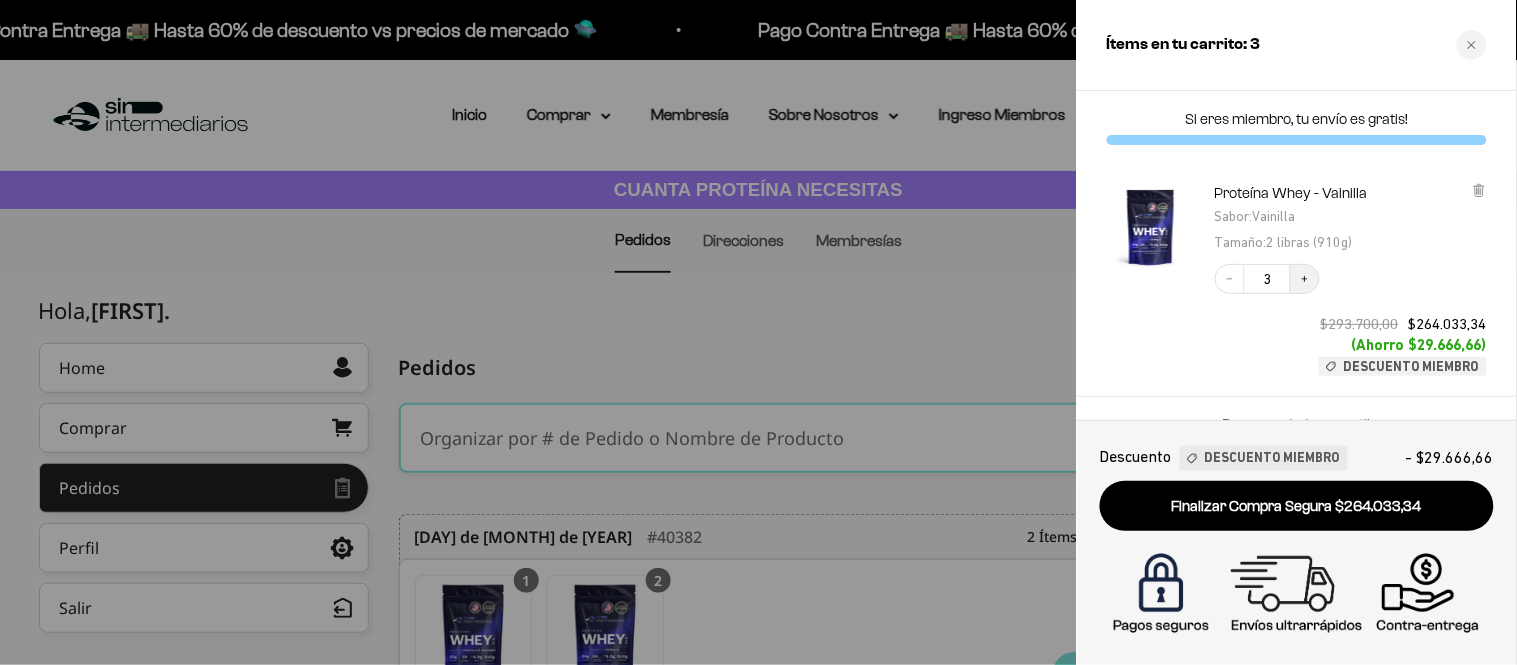 click 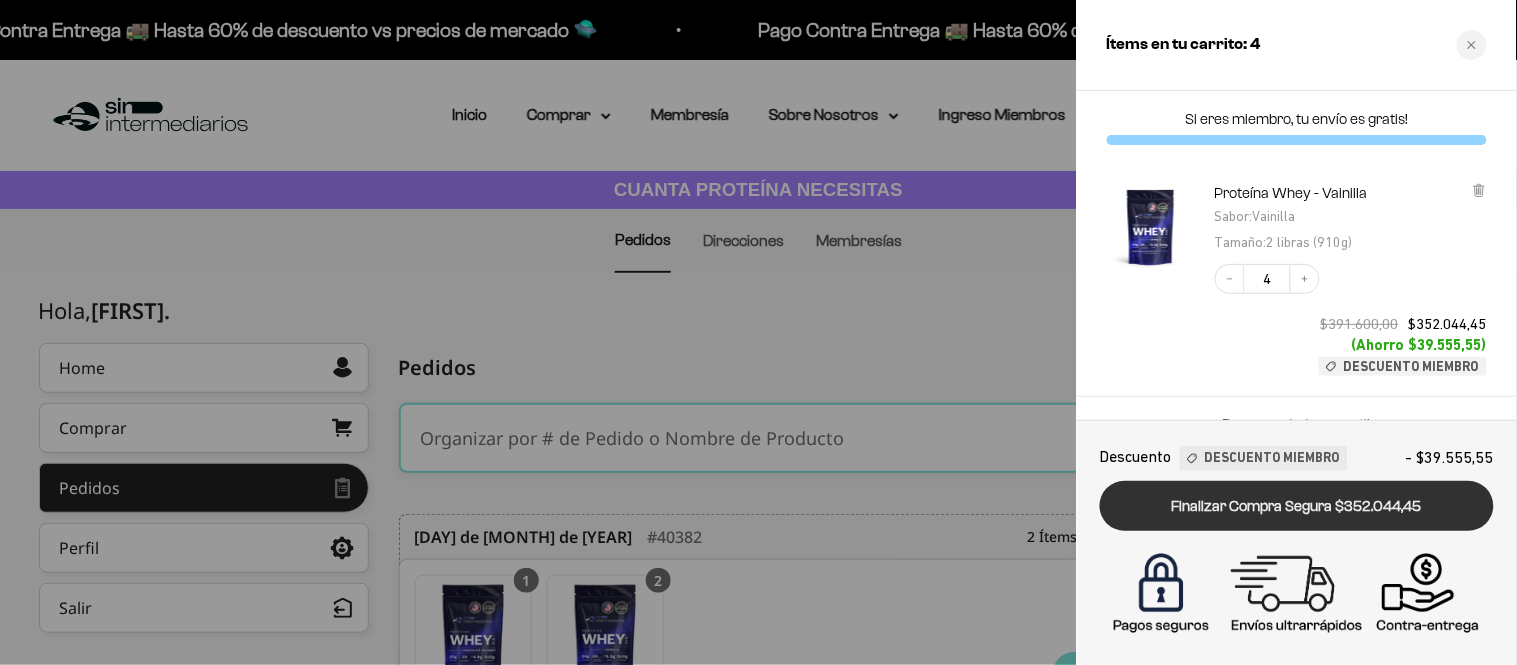 click on "Finalizar Compra Segura $352.044,45" at bounding box center [1297, 506] 